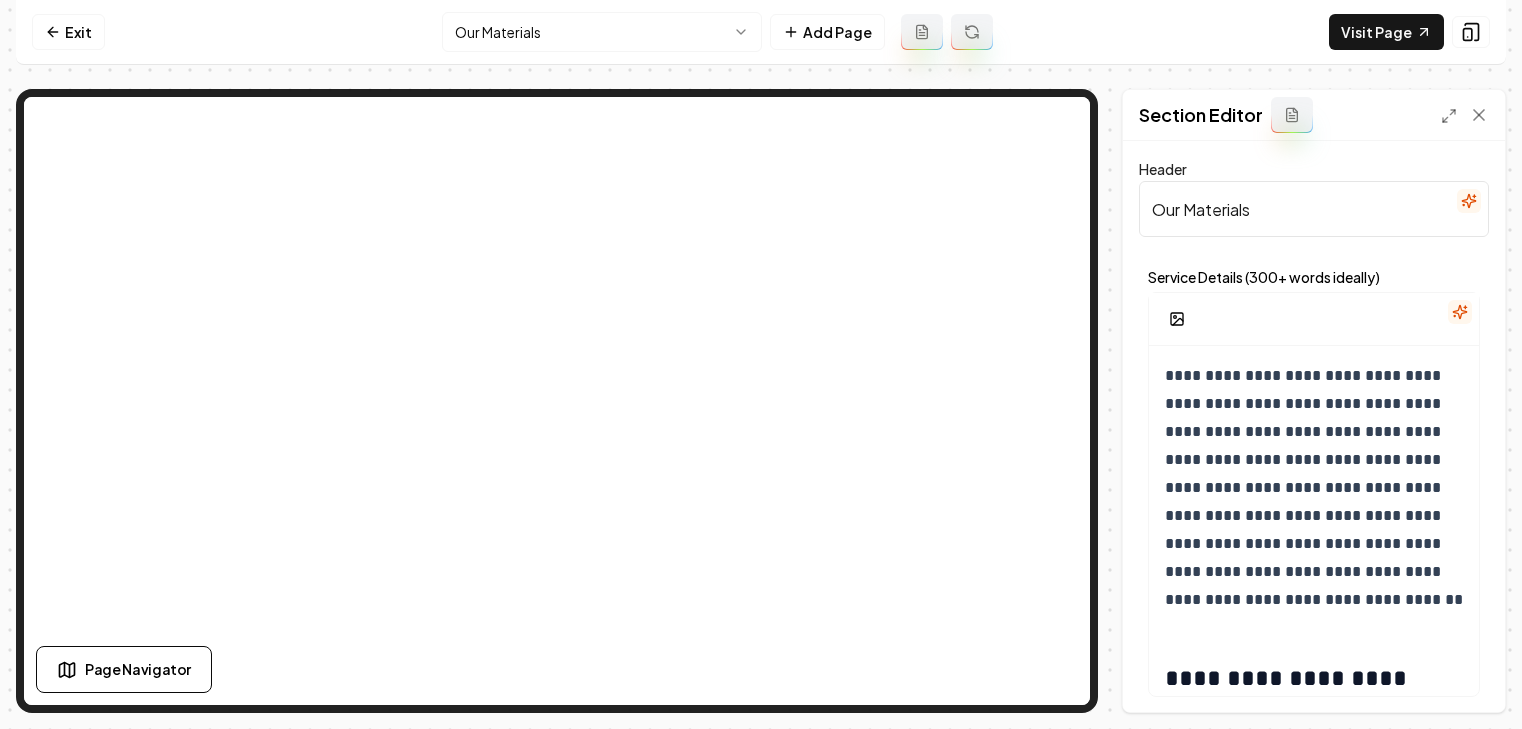 scroll, scrollTop: 0, scrollLeft: 0, axis: both 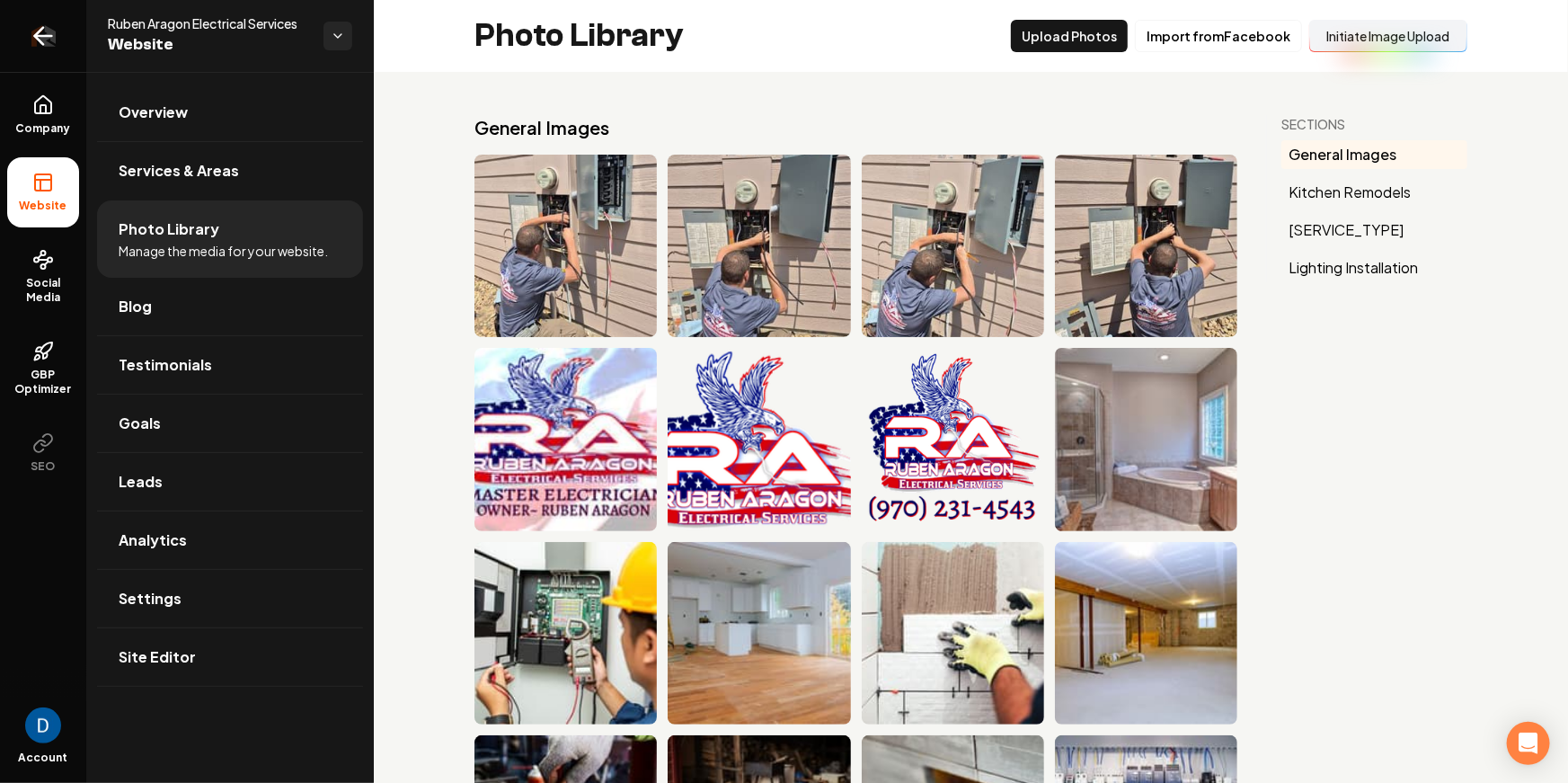 click 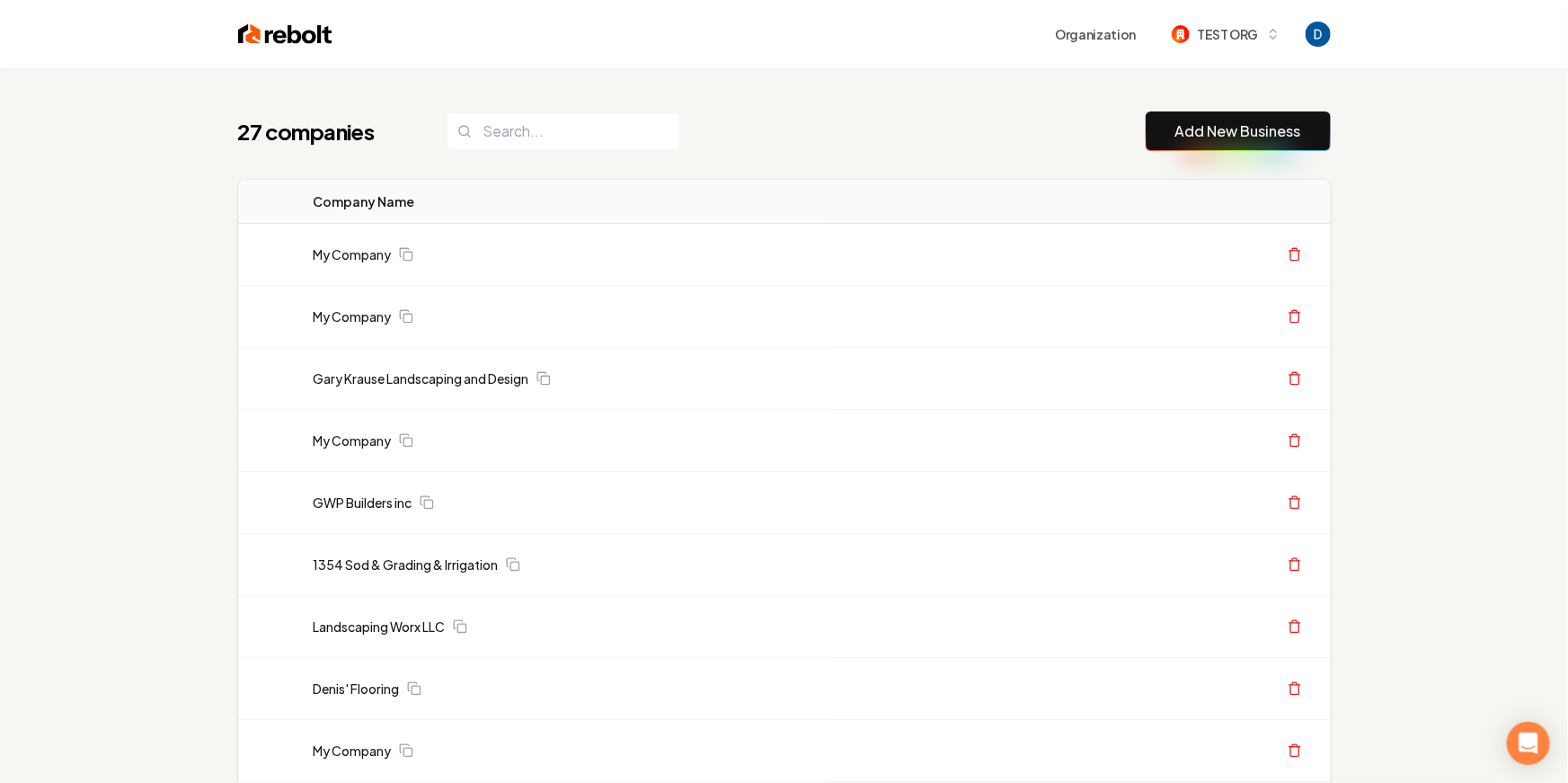 click on "27   companies Add New Business" at bounding box center (784, 131) 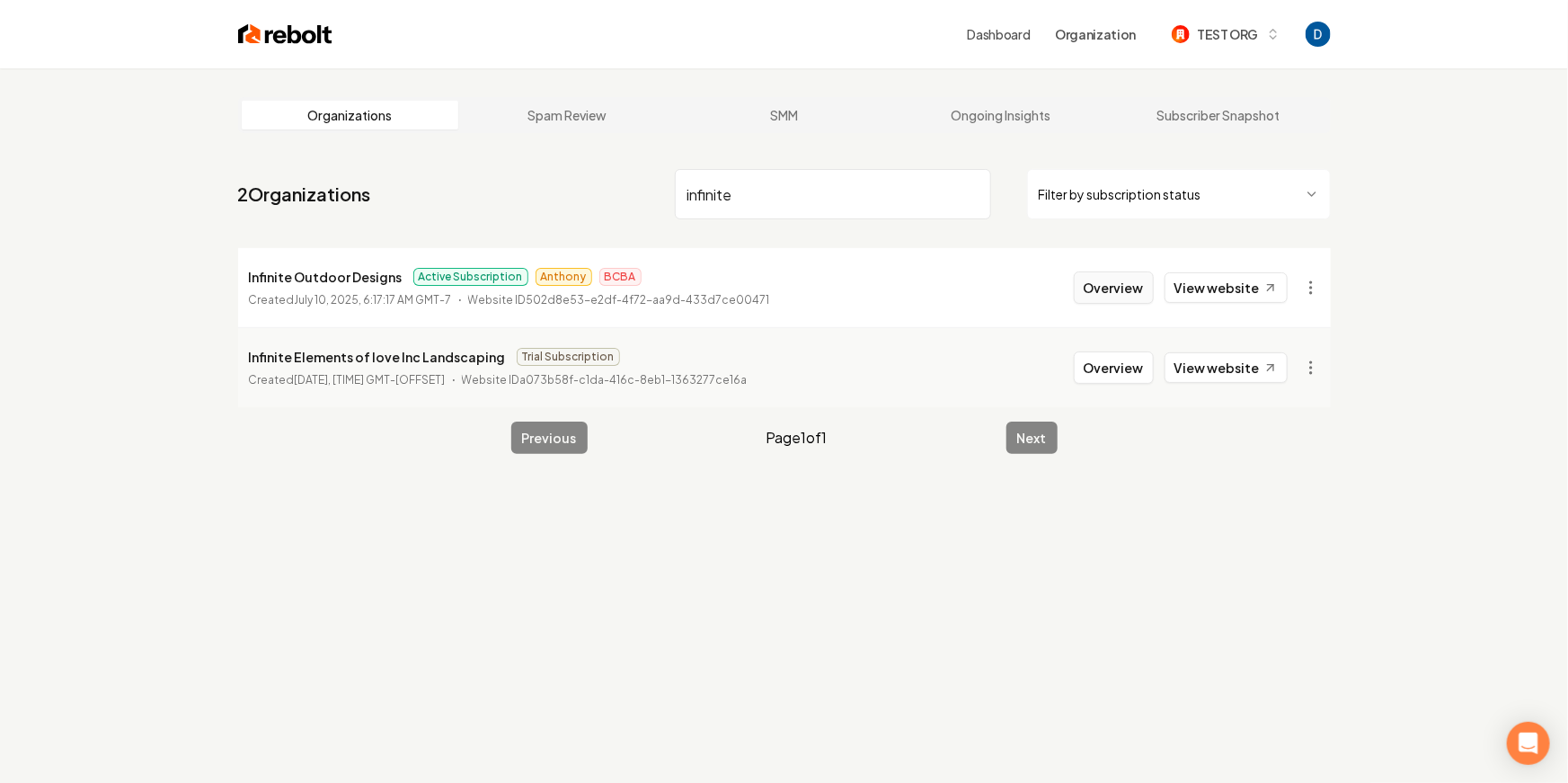 type on "infinite" 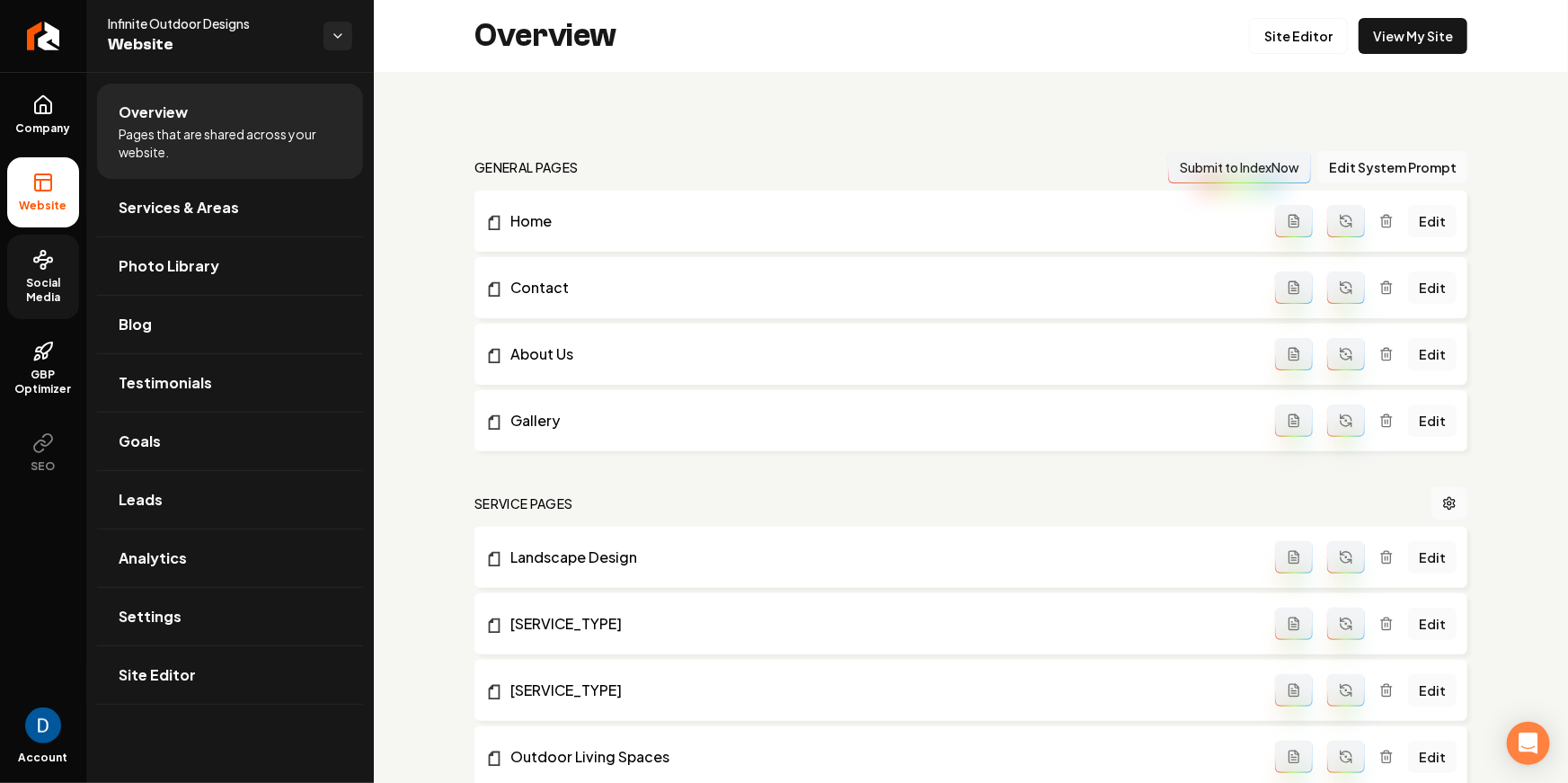 click on "Social Media" at bounding box center [43, 290] 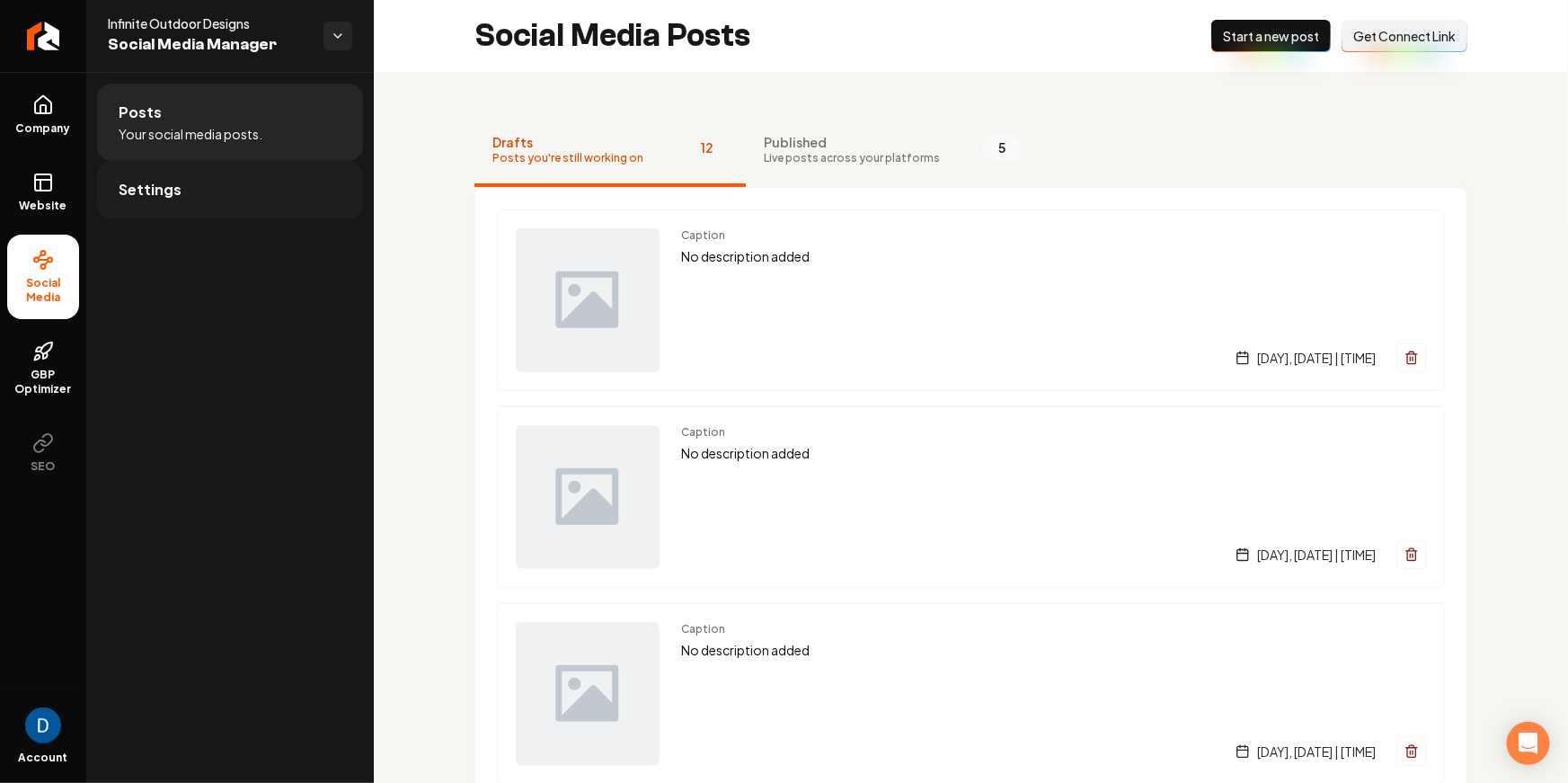 click on "Settings" at bounding box center [230, 190] 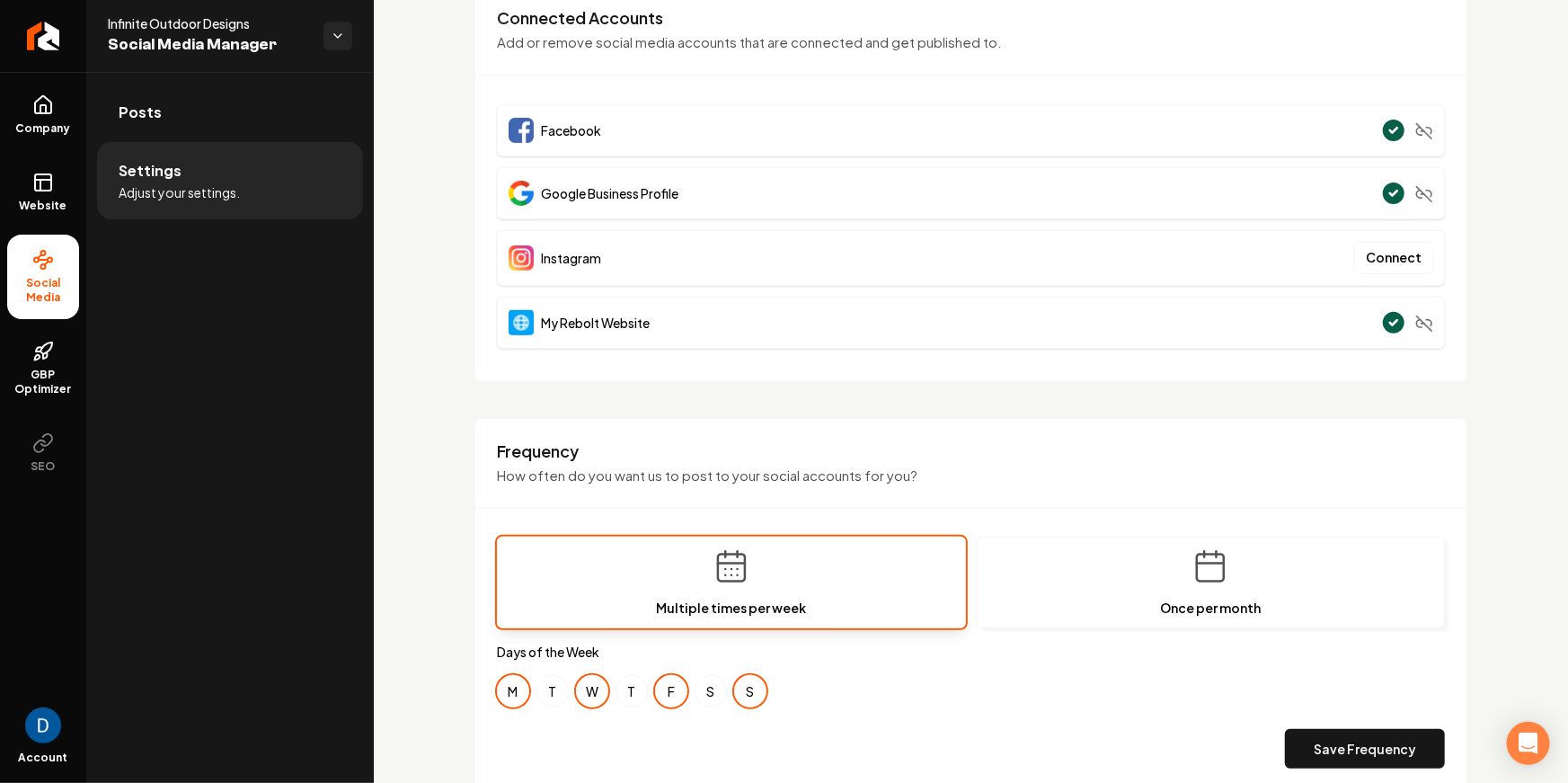 scroll, scrollTop: 0, scrollLeft: 0, axis: both 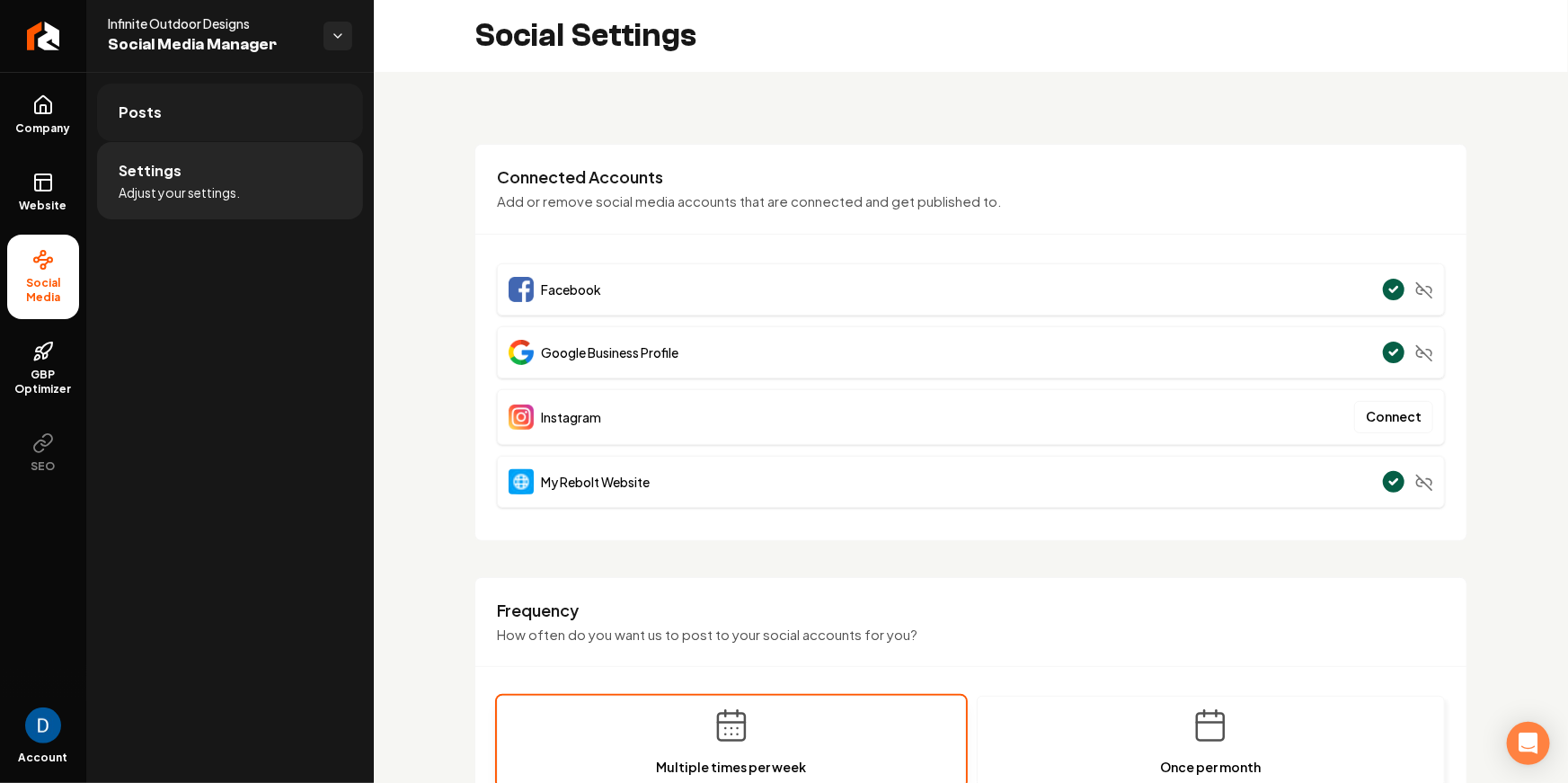 click on "Posts" at bounding box center (230, 112) 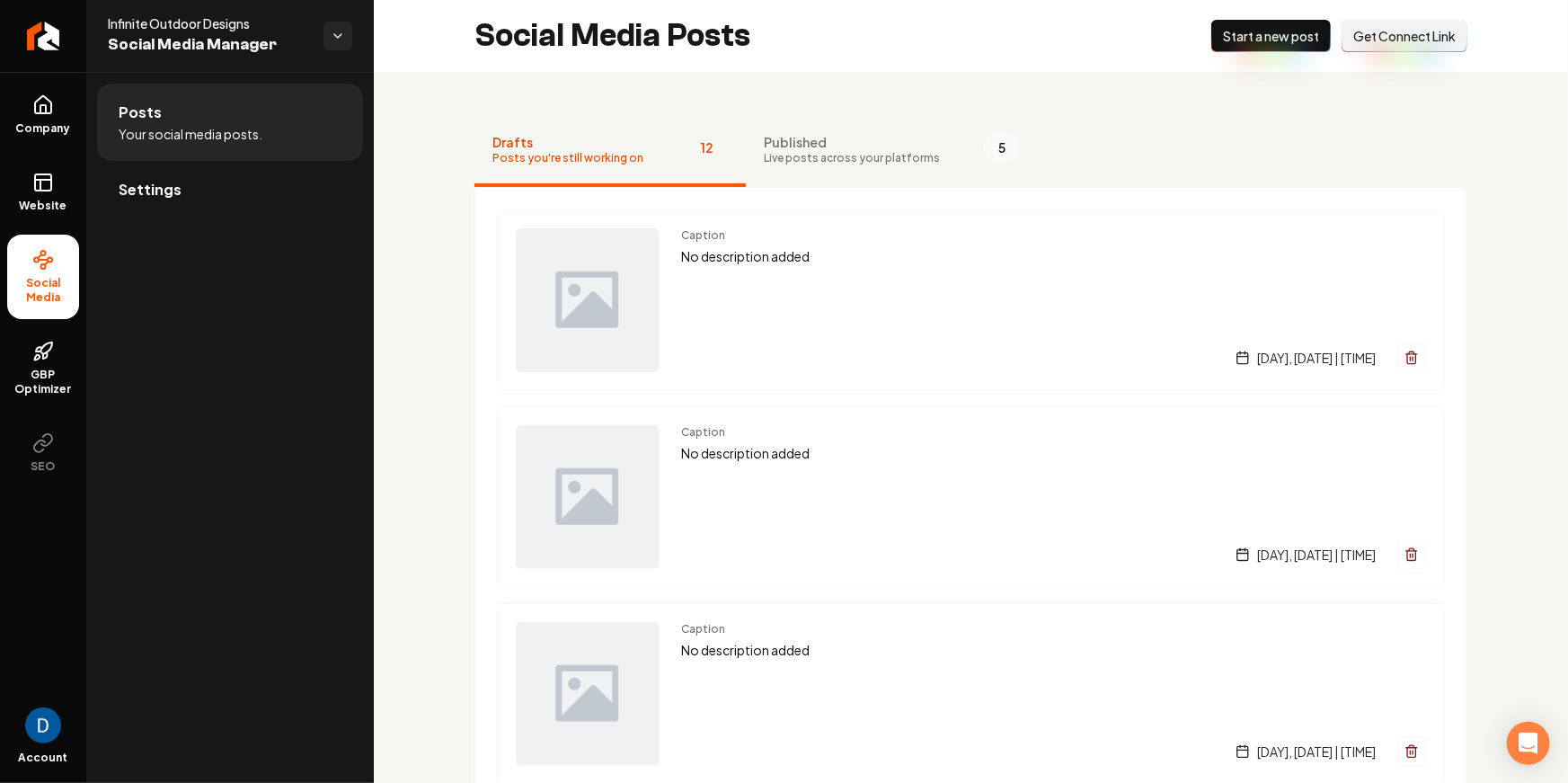 click on "Connect Link Get Connect Link" at bounding box center (1404, 36) 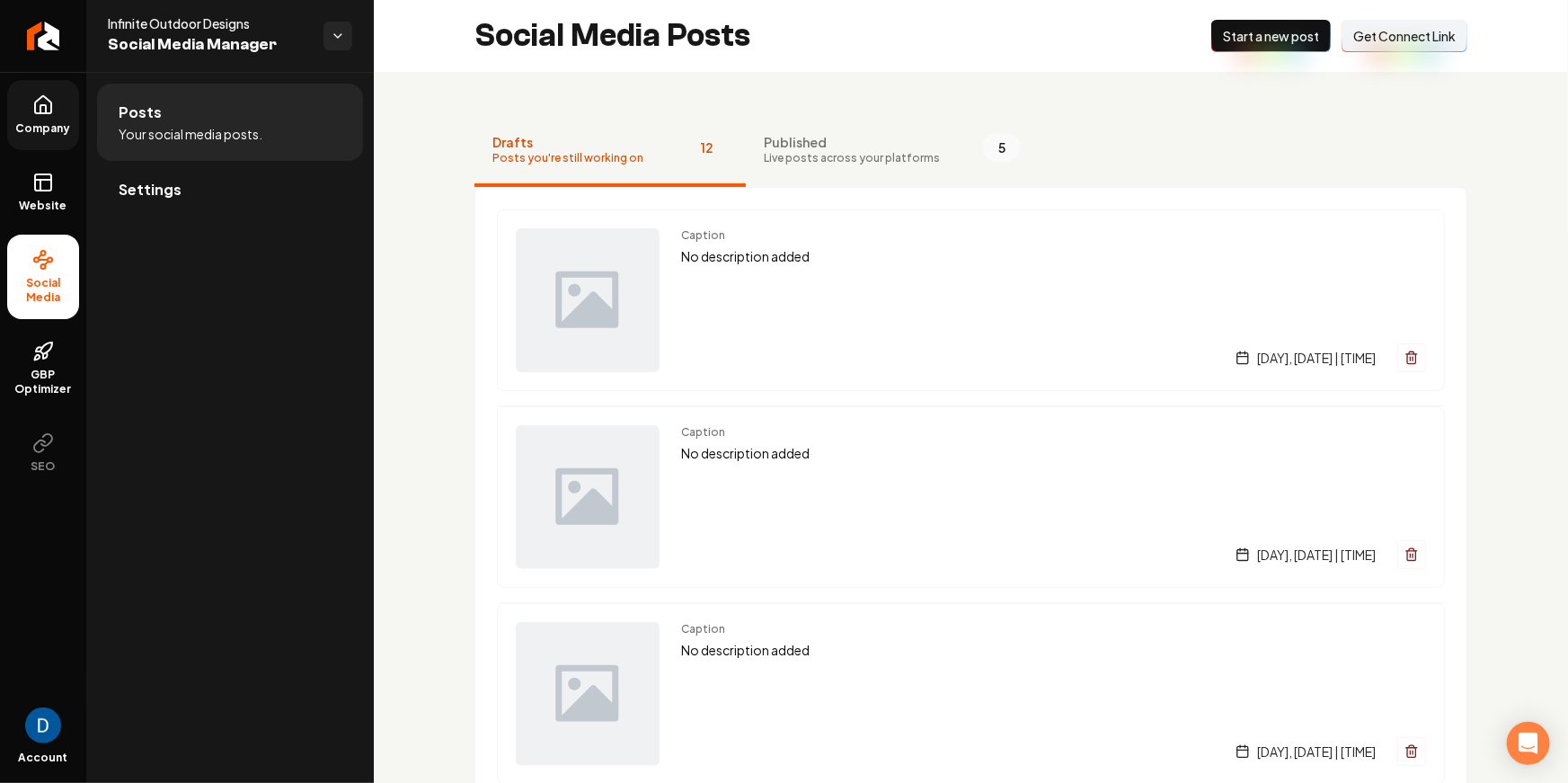 click on "Company" at bounding box center (43, 115) 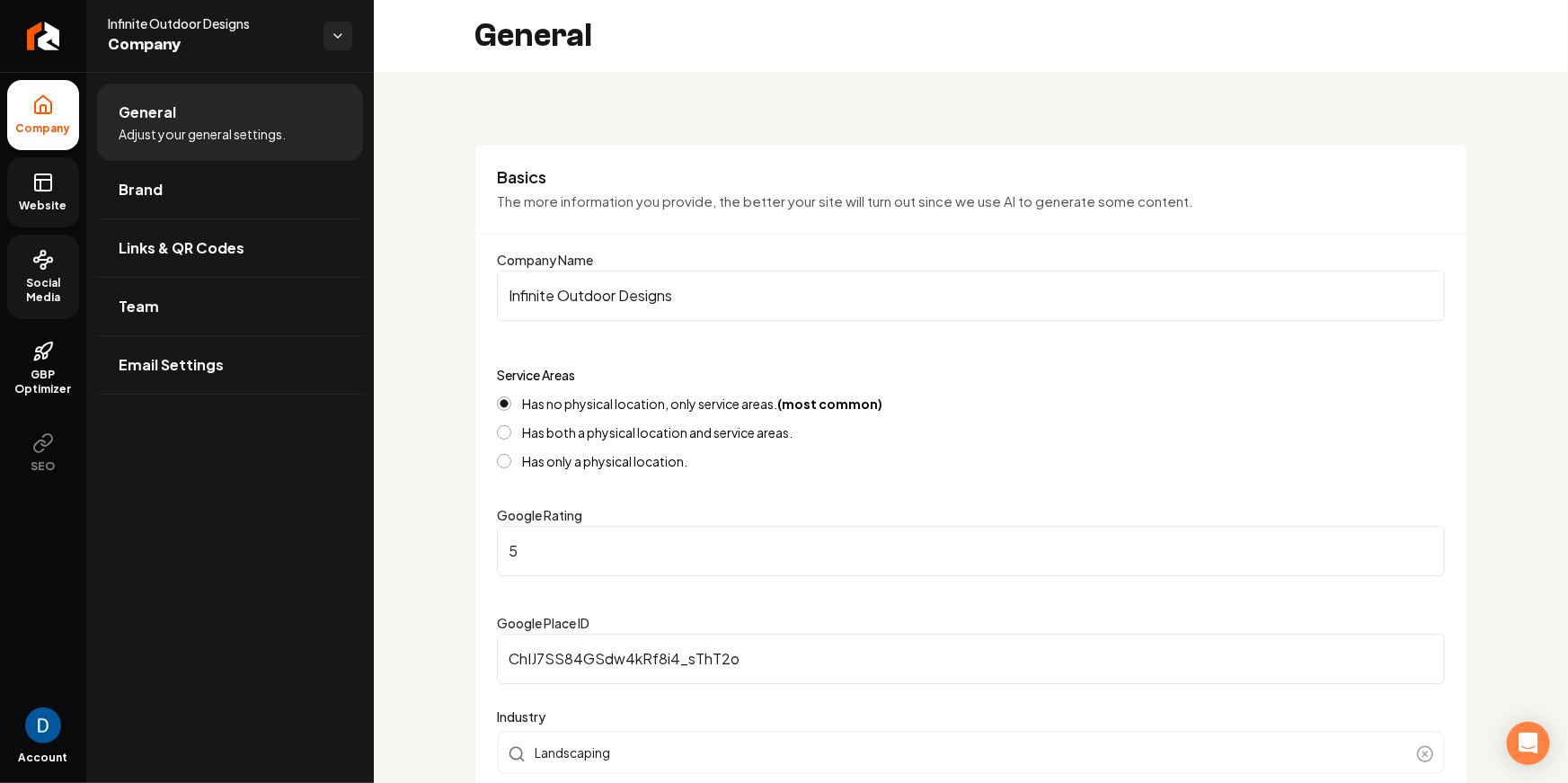 click 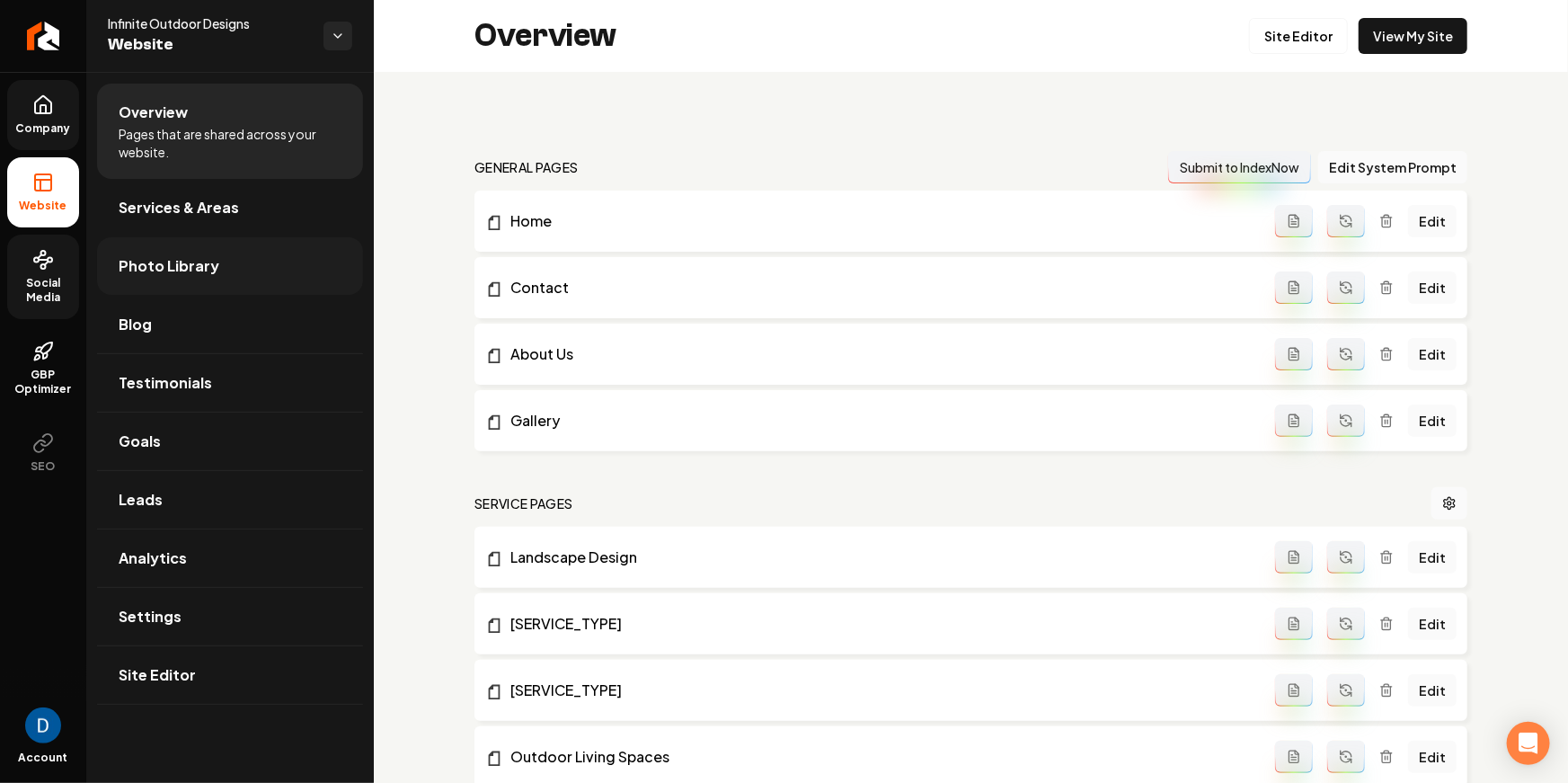 click on "Photo Library" at bounding box center [230, 266] 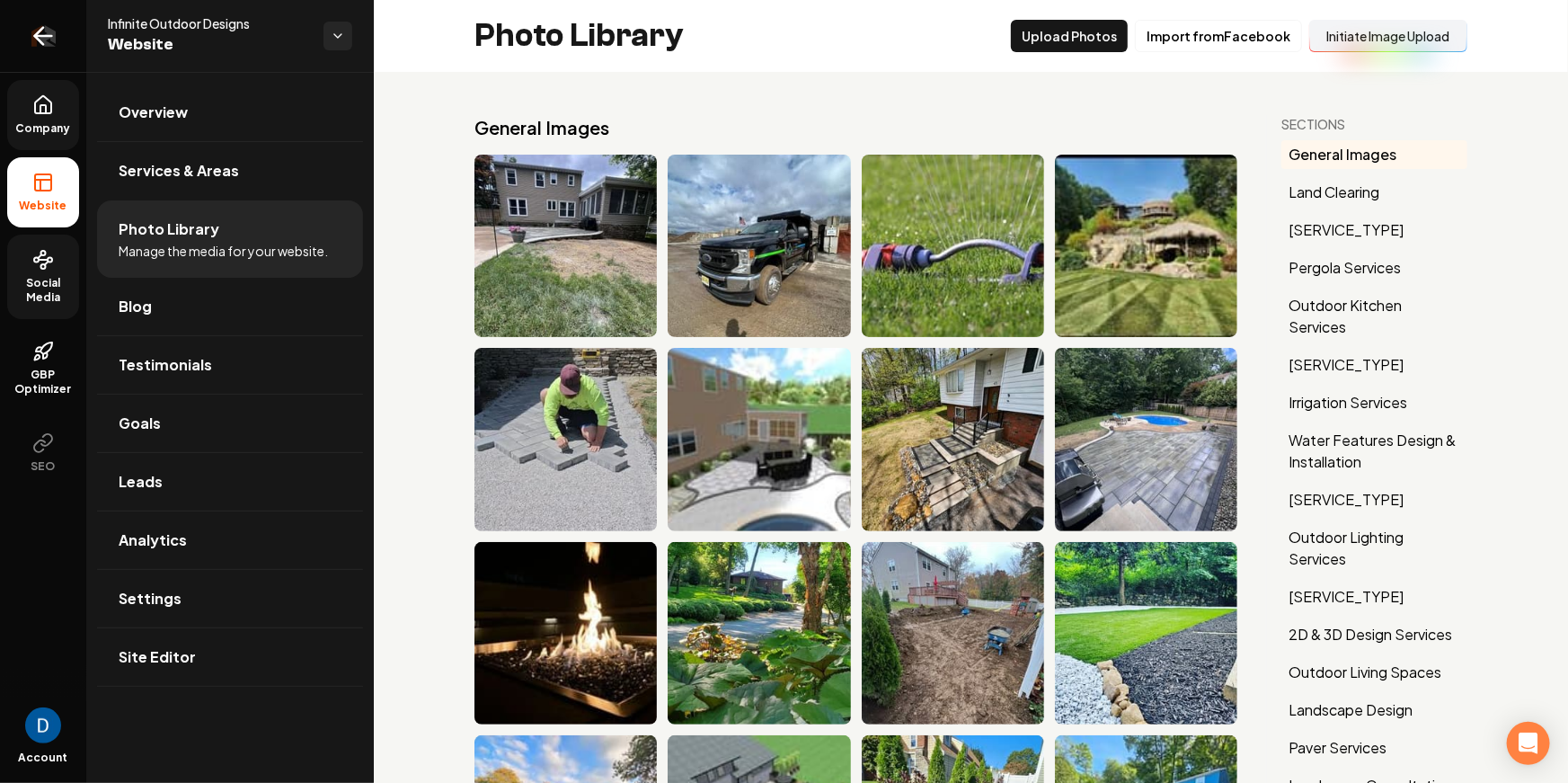 click at bounding box center [43, 36] 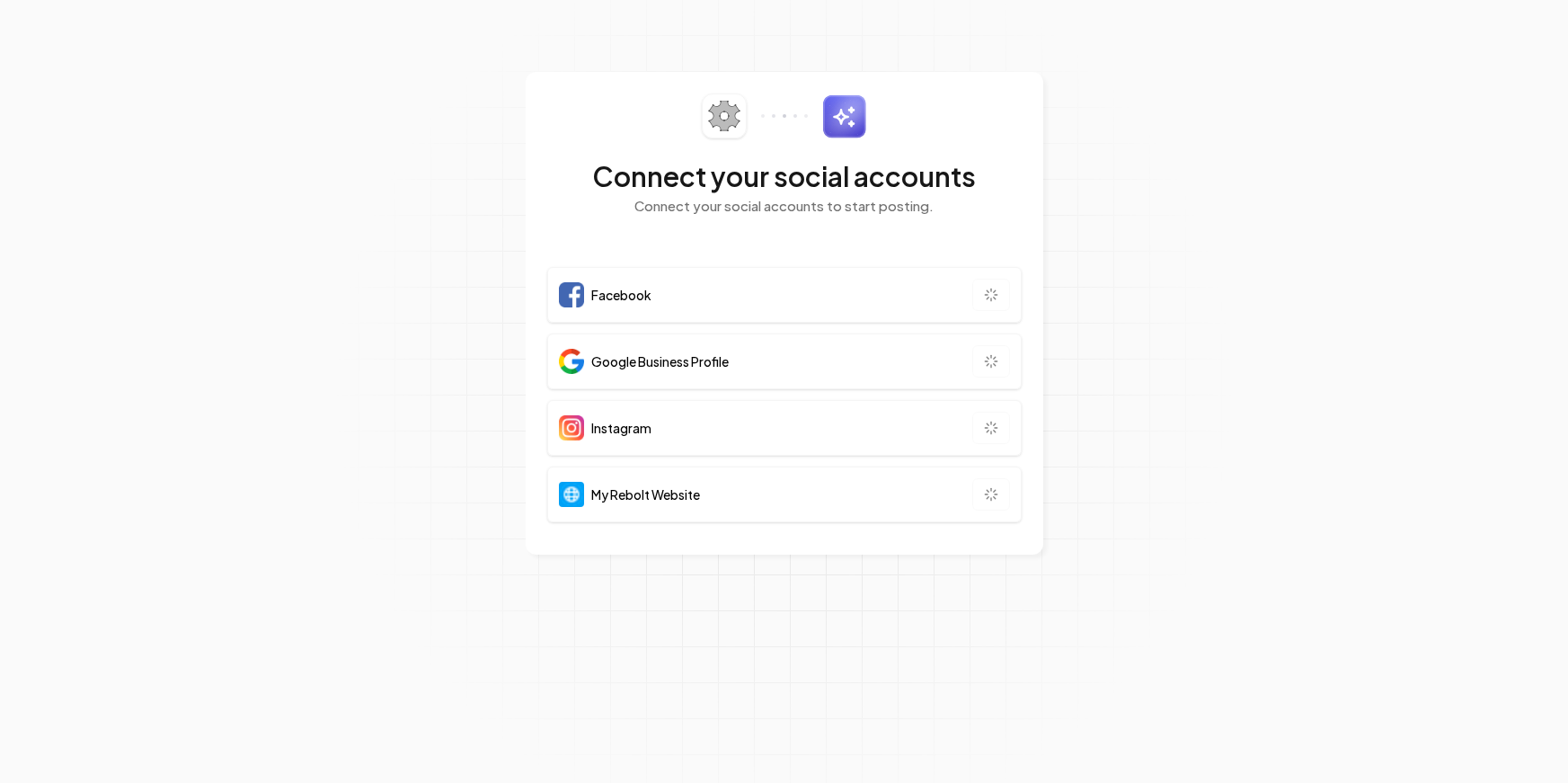 scroll, scrollTop: 0, scrollLeft: 0, axis: both 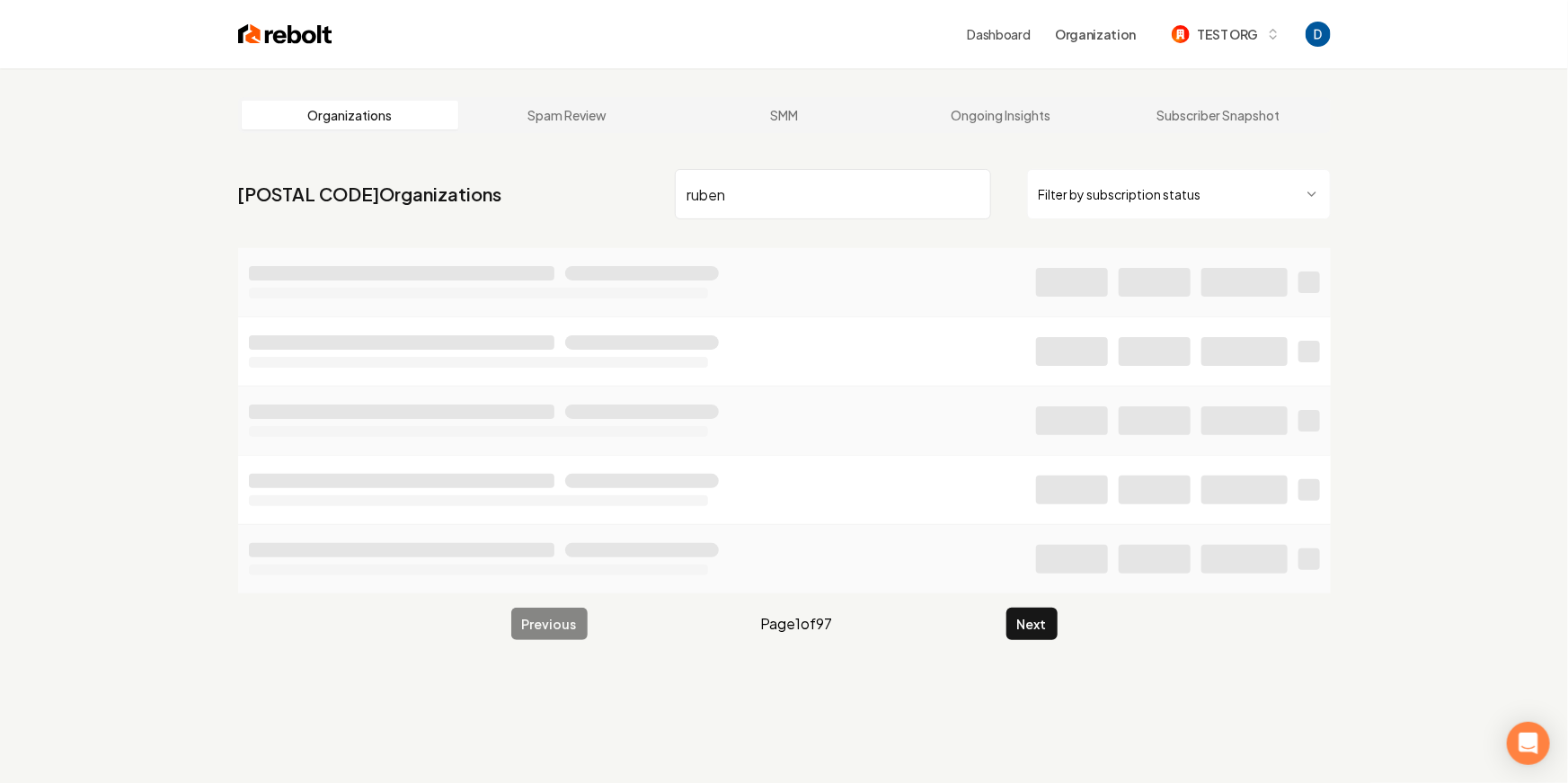 type on "ruben" 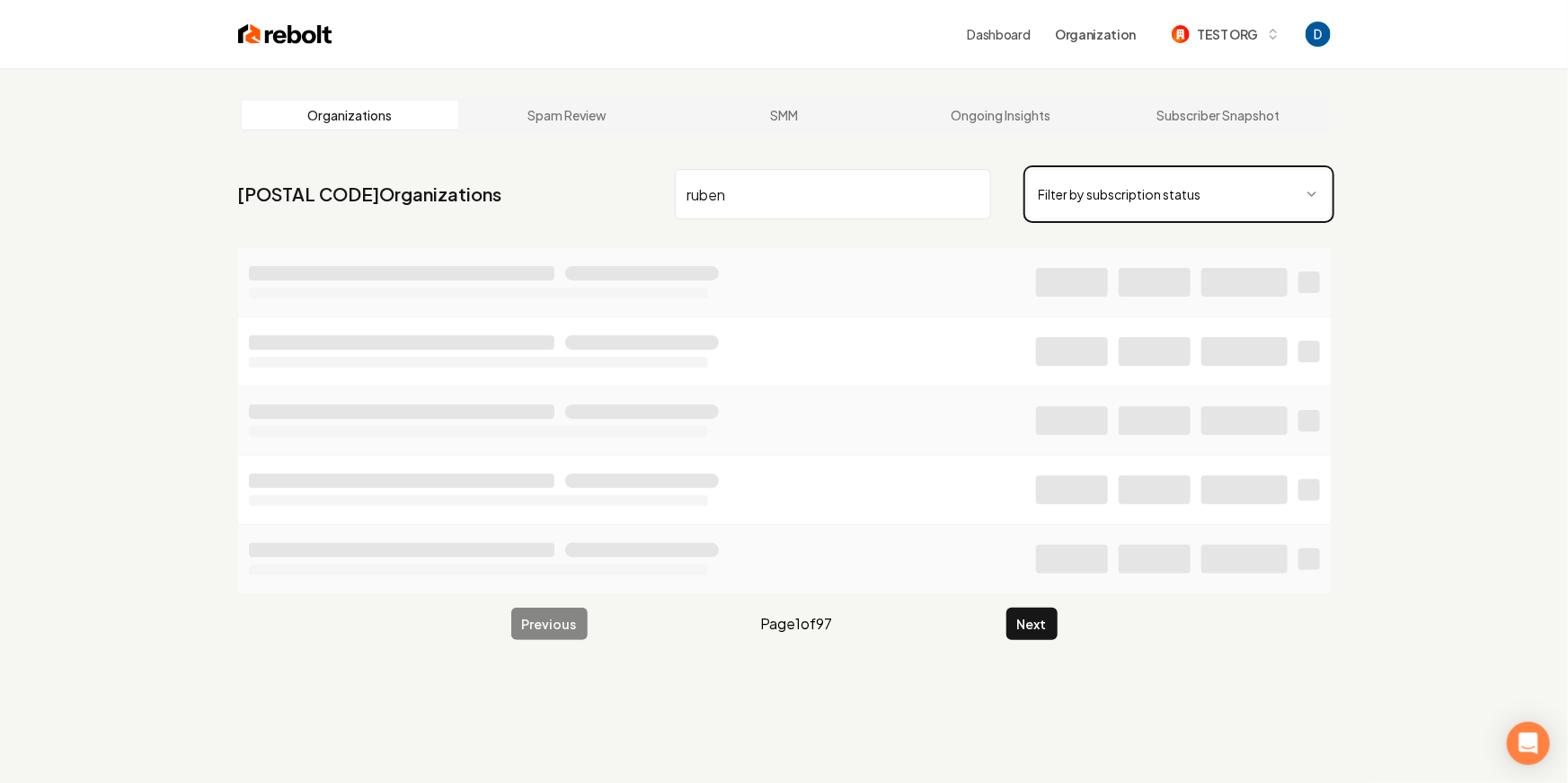 type 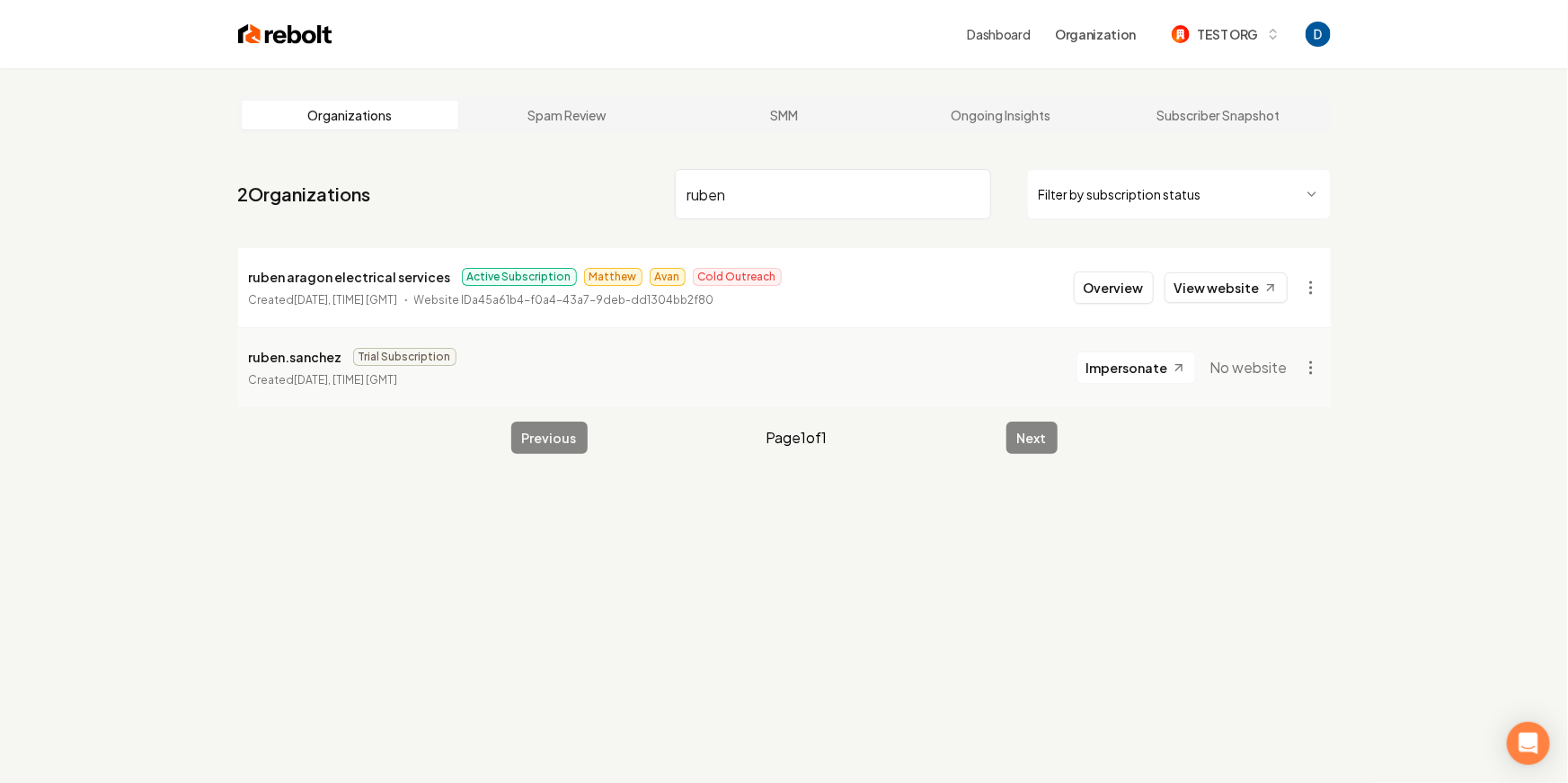 click on "ruben" at bounding box center (833, 194) 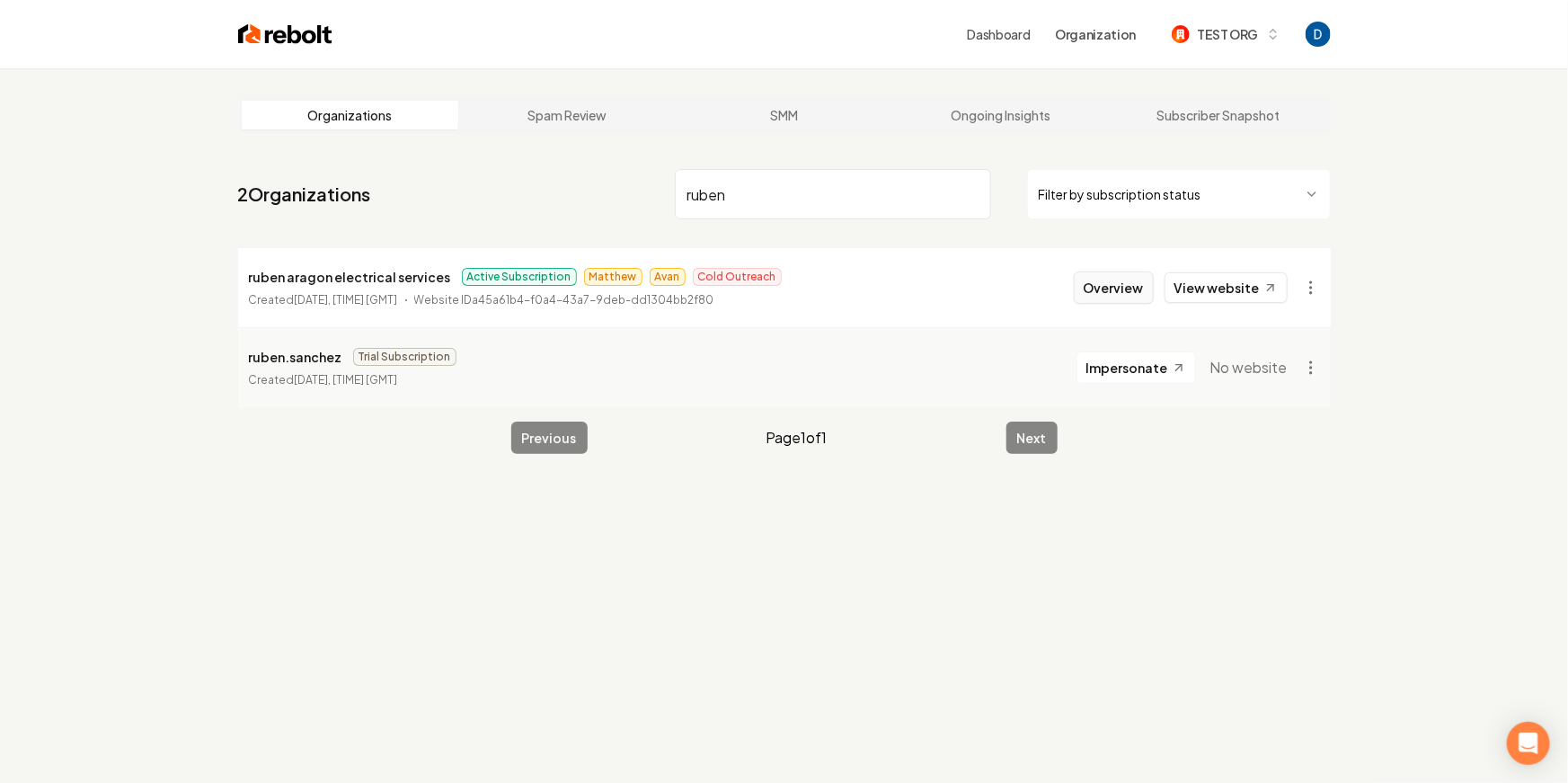 click on "Overview" at bounding box center (1113, 288) 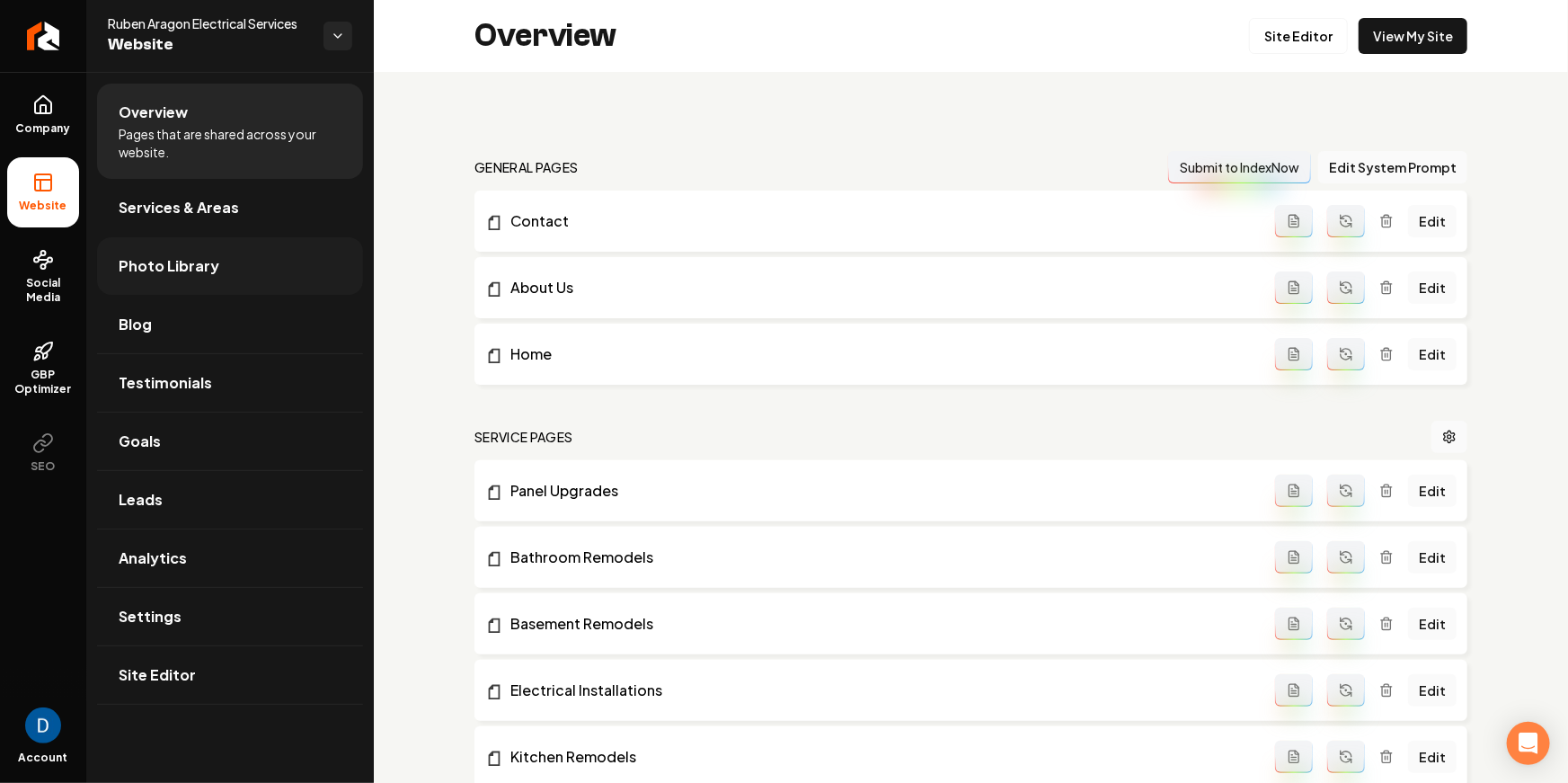 click on "Photo Library" at bounding box center [169, 266] 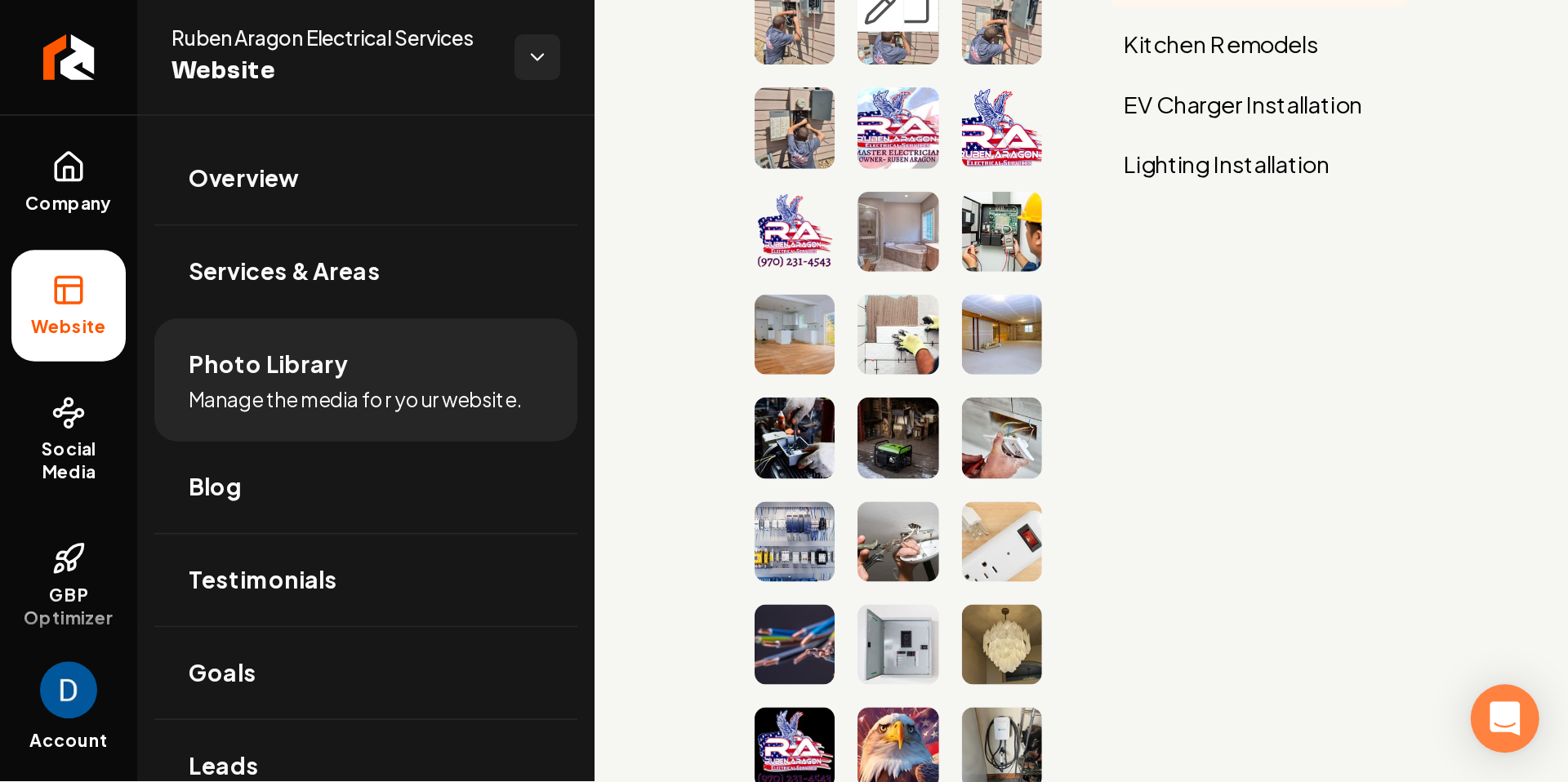 scroll, scrollTop: 0, scrollLeft: 0, axis: both 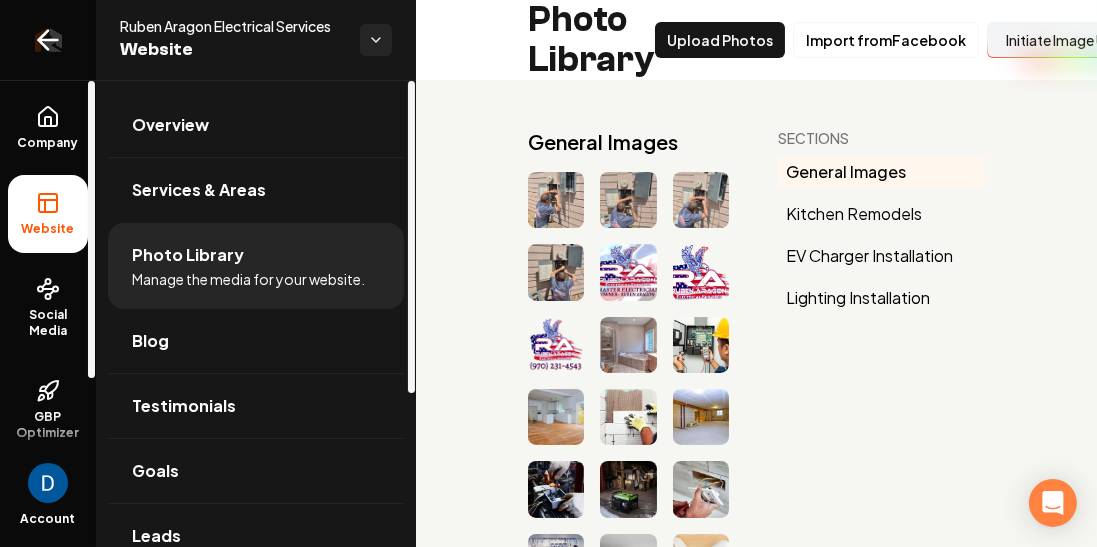 click 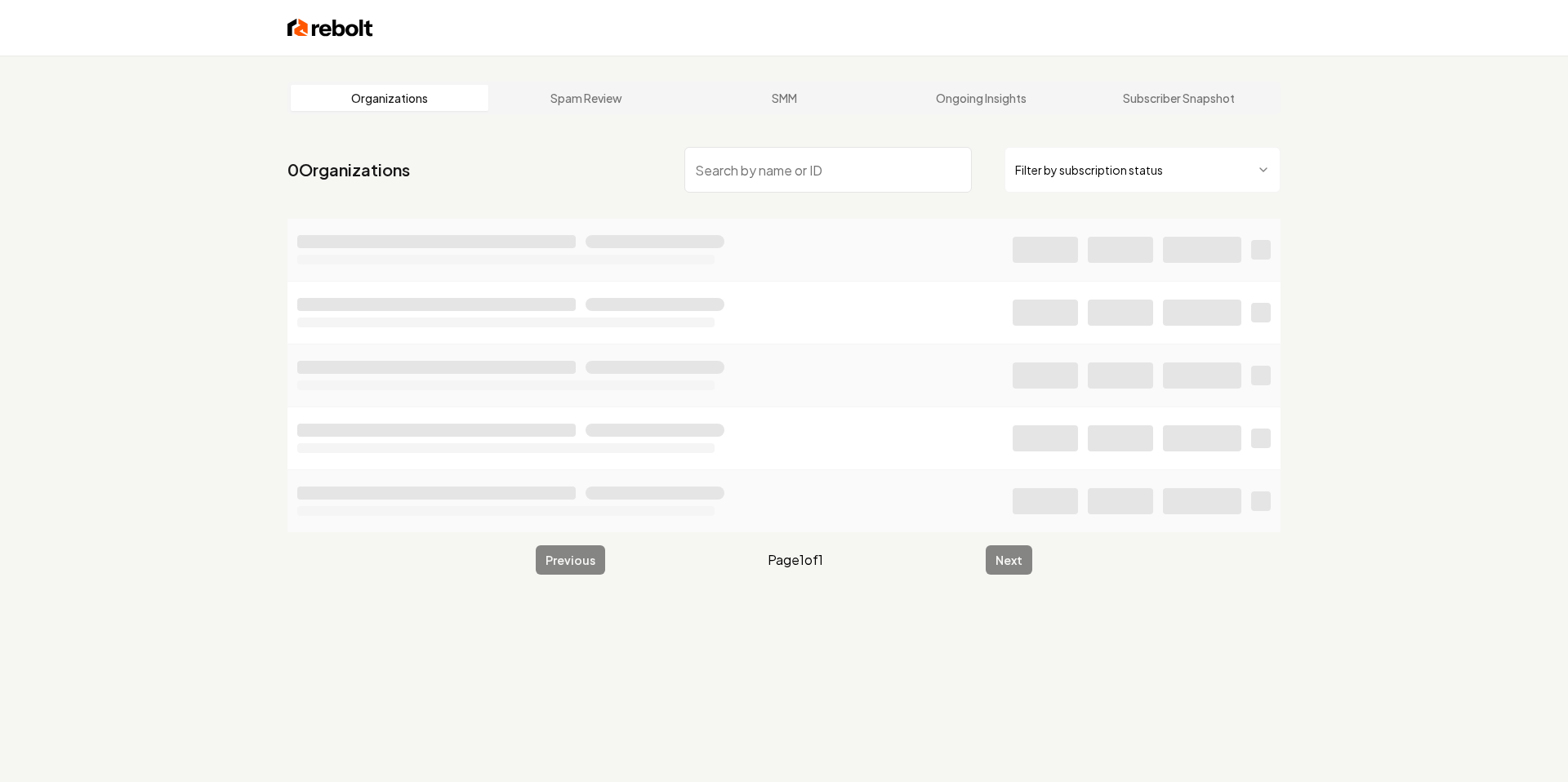 scroll, scrollTop: 0, scrollLeft: 0, axis: both 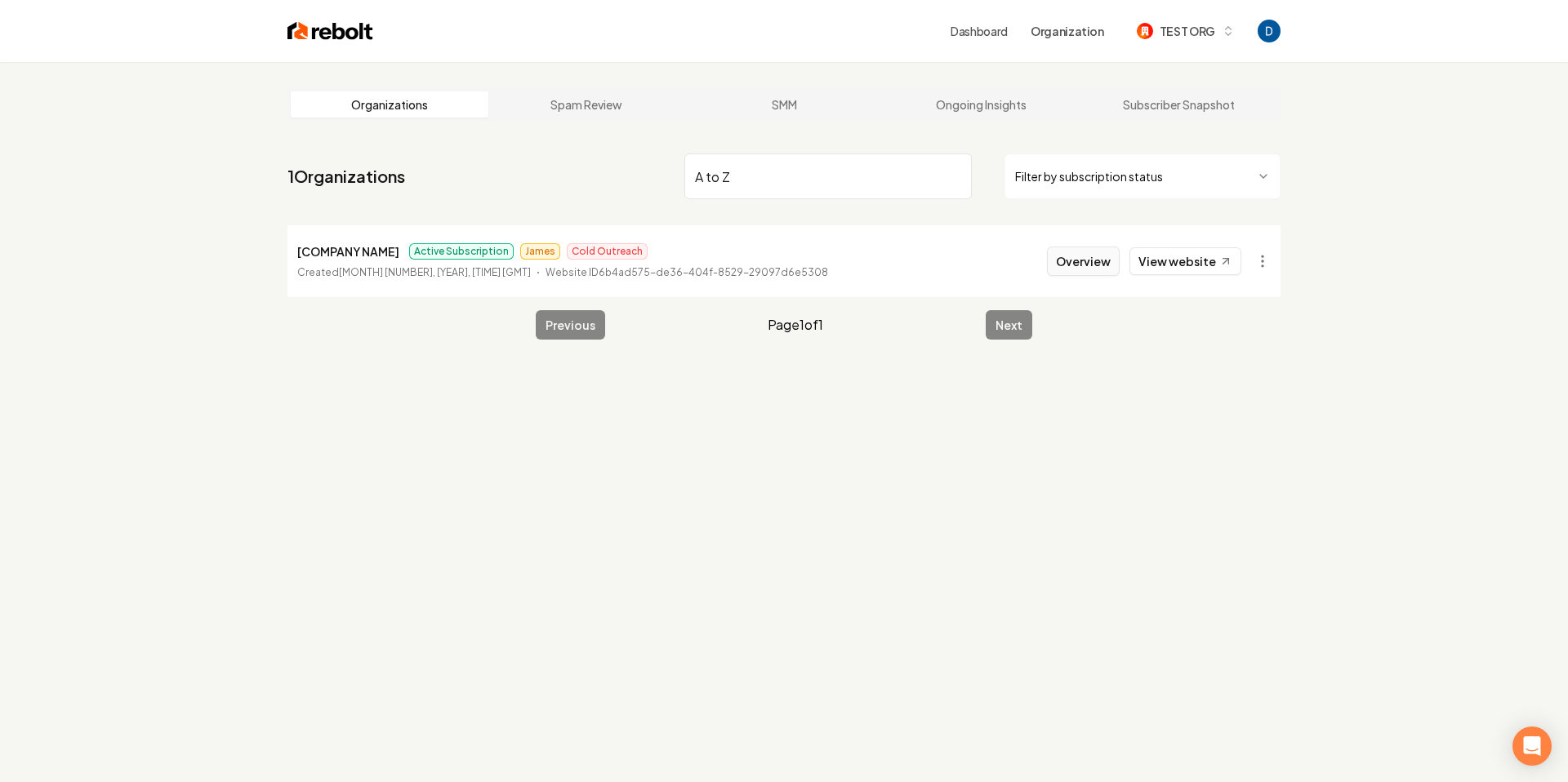 type on "A to Z" 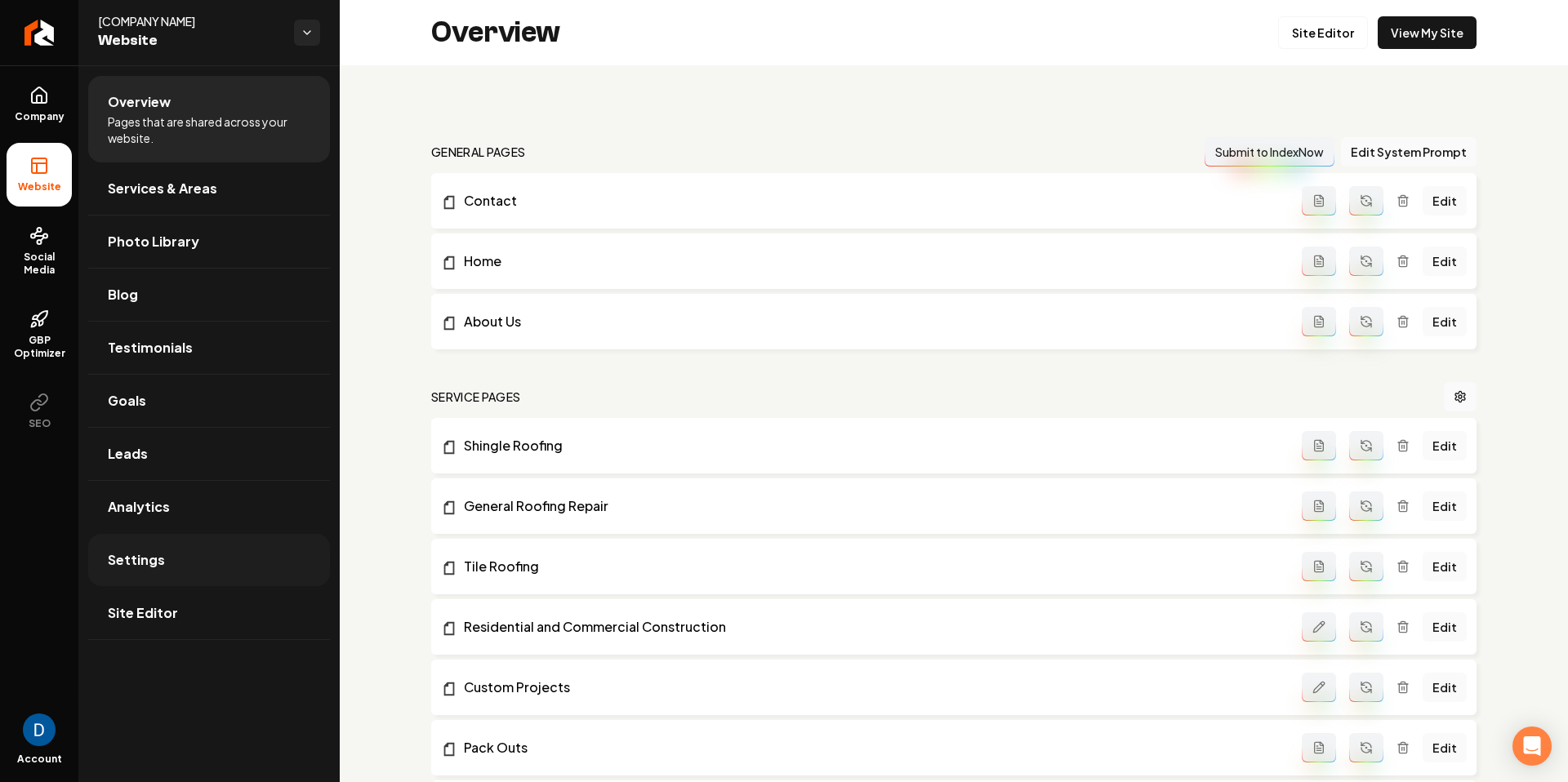 click on "Settings" at bounding box center (209, 560) 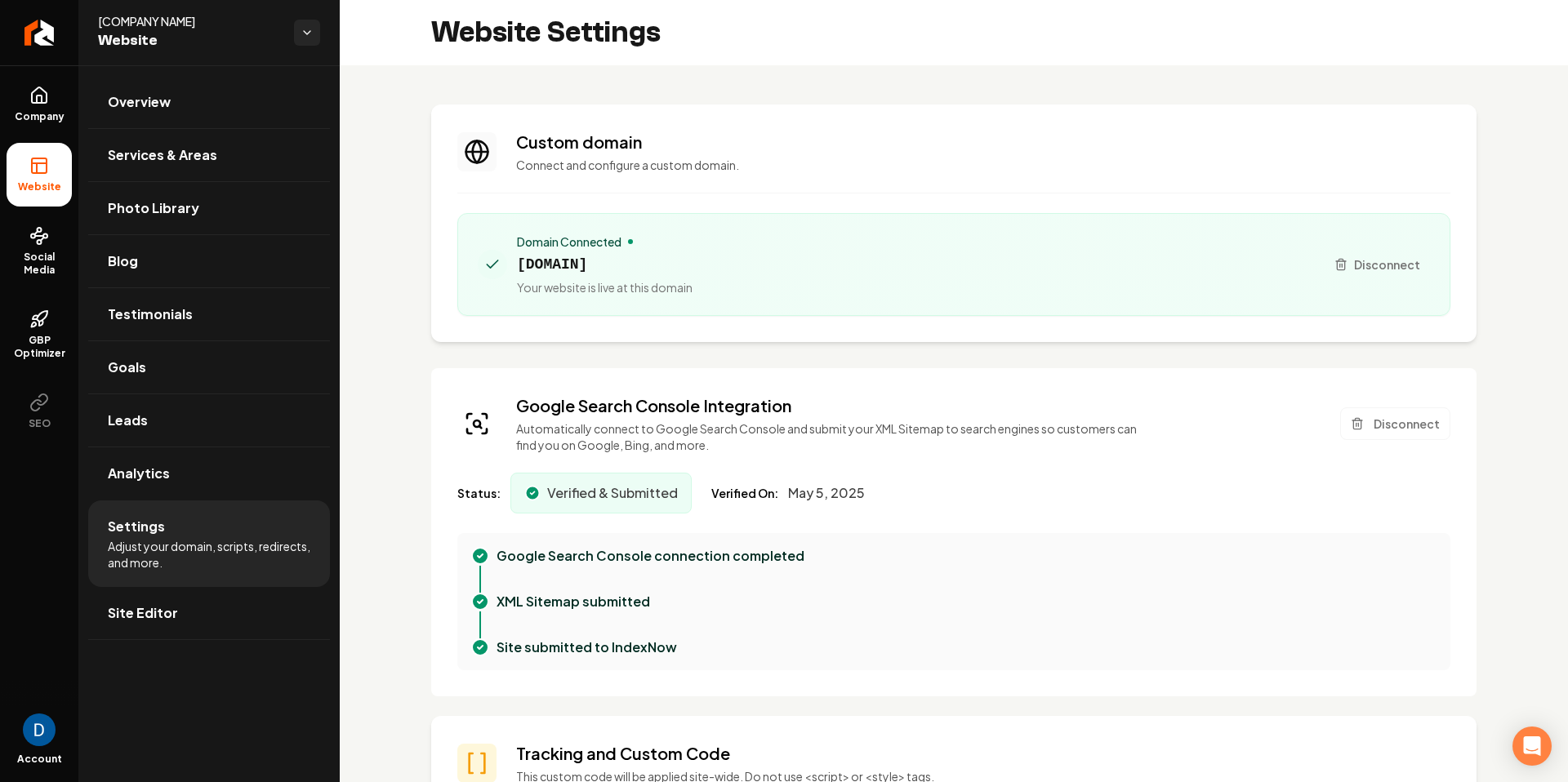 scroll, scrollTop: 175, scrollLeft: 0, axis: vertical 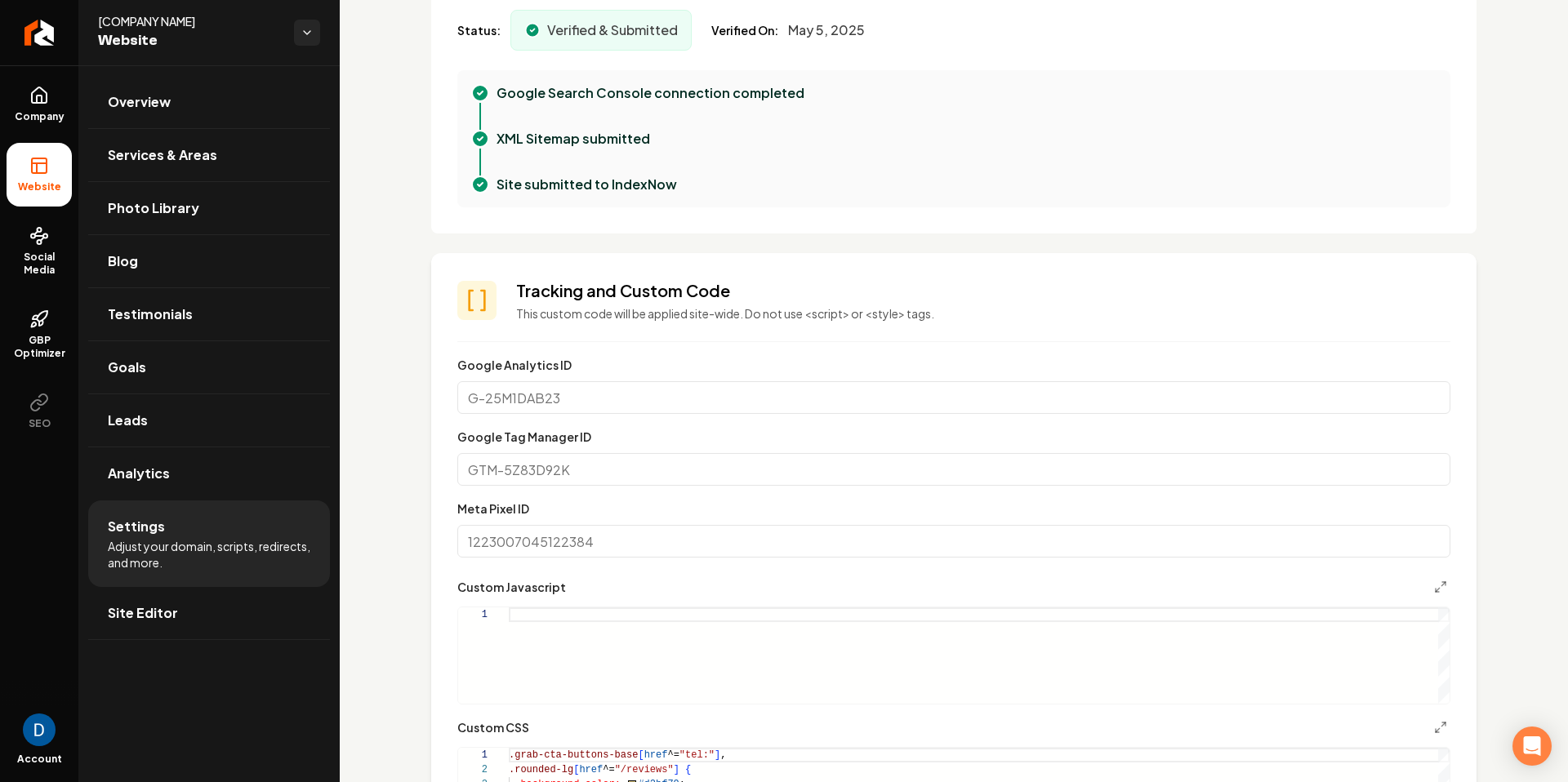 click on "Google Tag Manager ID" at bounding box center [954, 469] 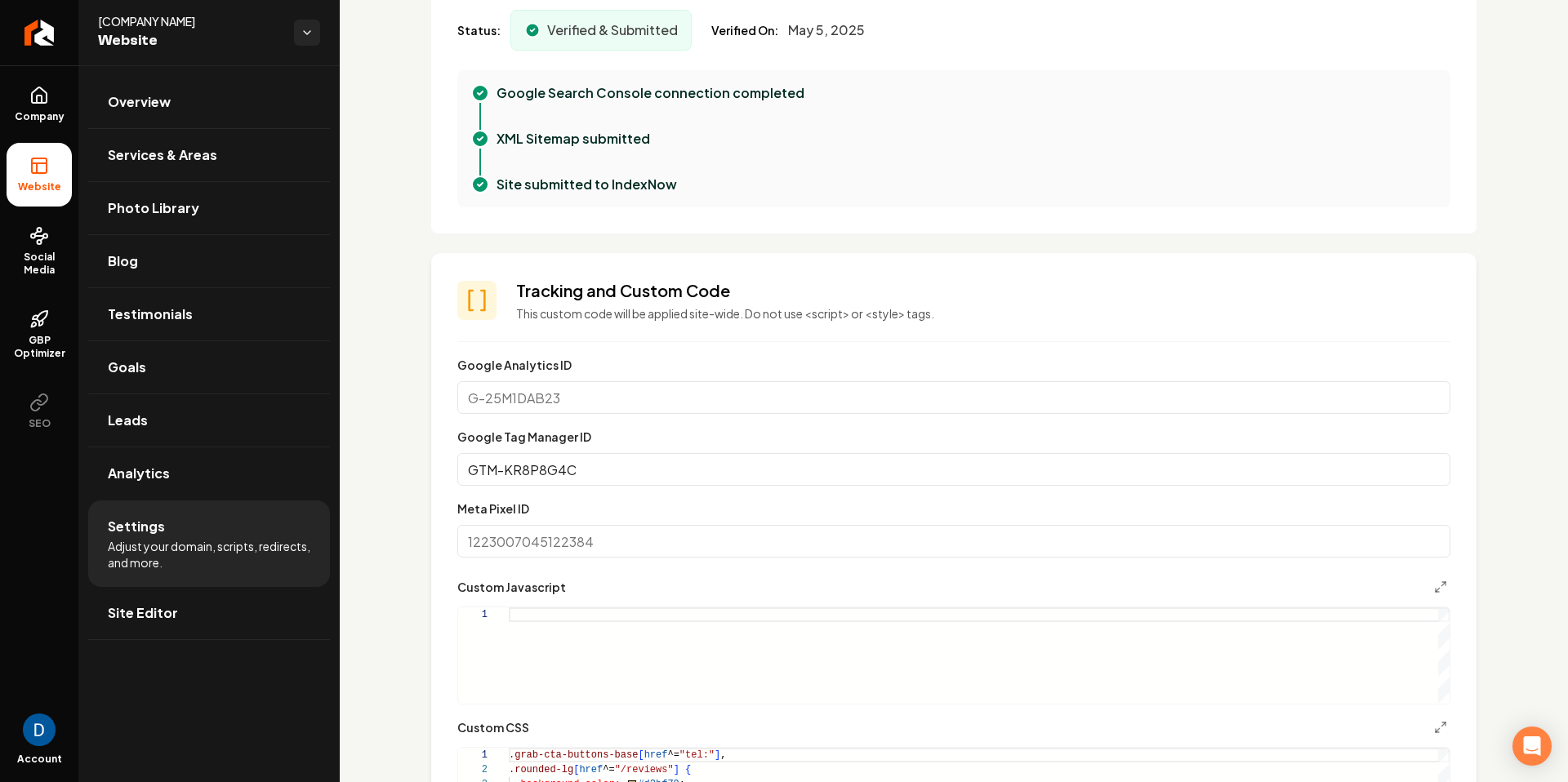 type on "GTM-KR8P8G4C" 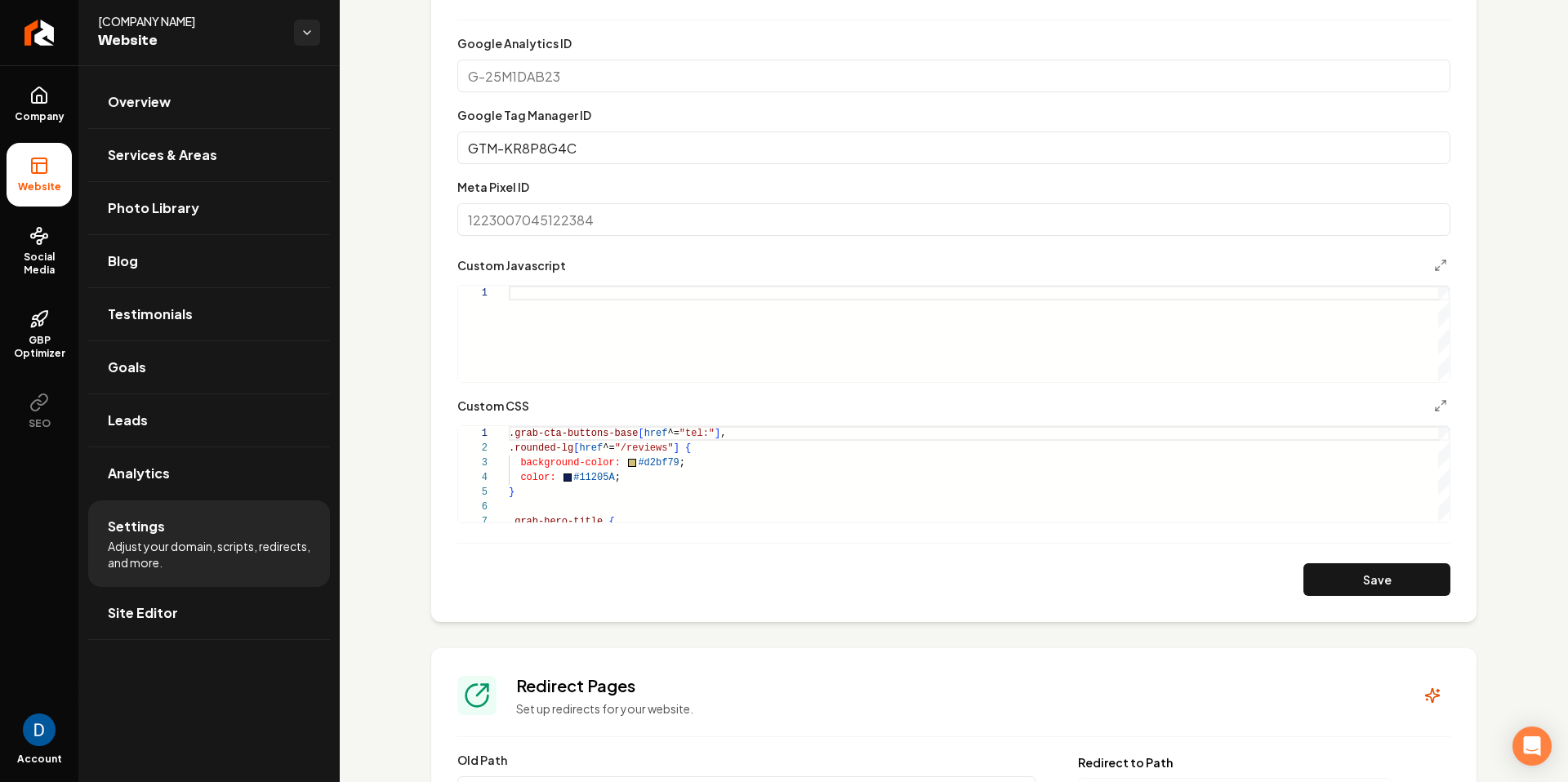 scroll, scrollTop: 1079, scrollLeft: 0, axis: vertical 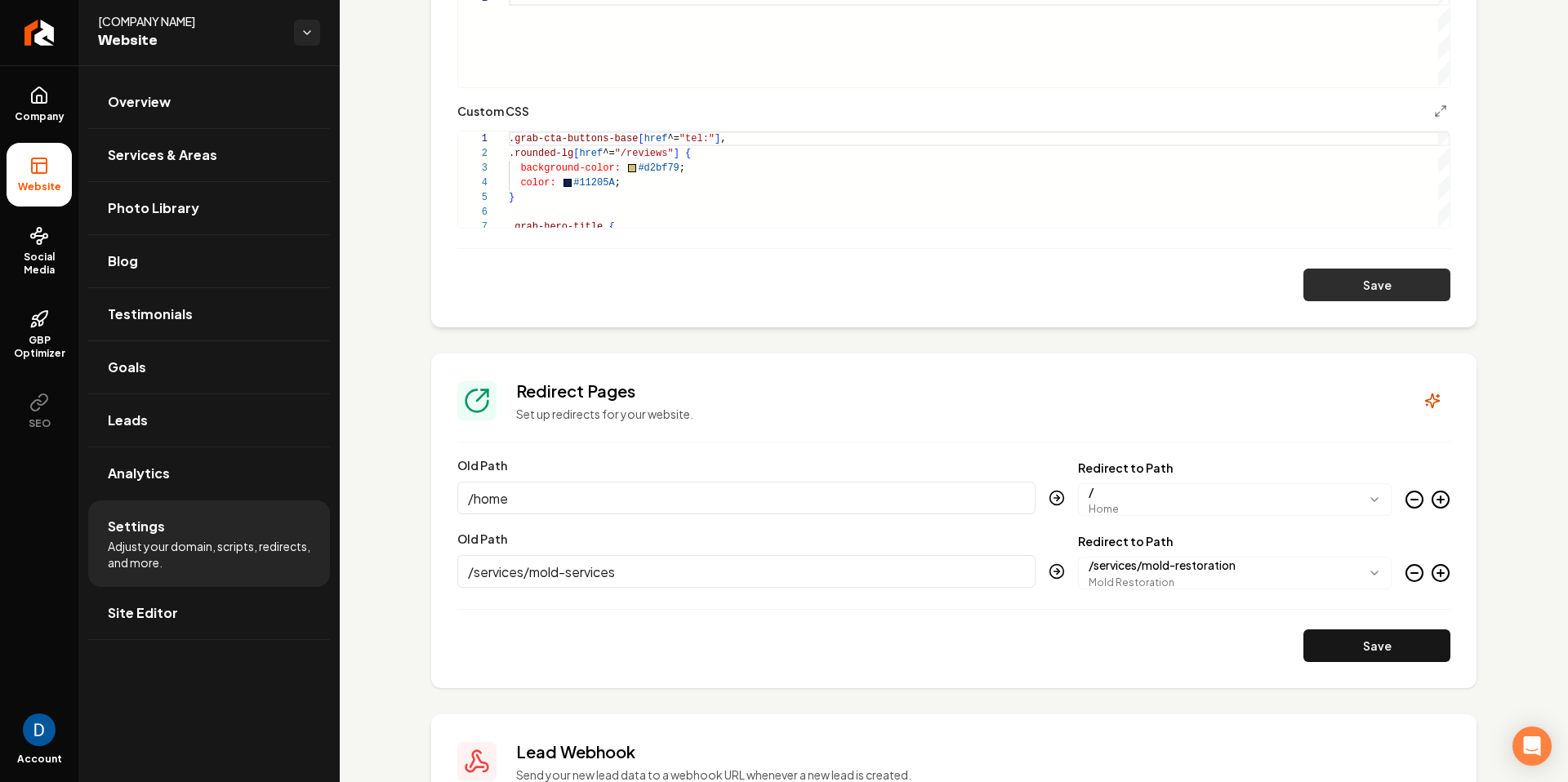 click on "Save" at bounding box center (1377, 285) 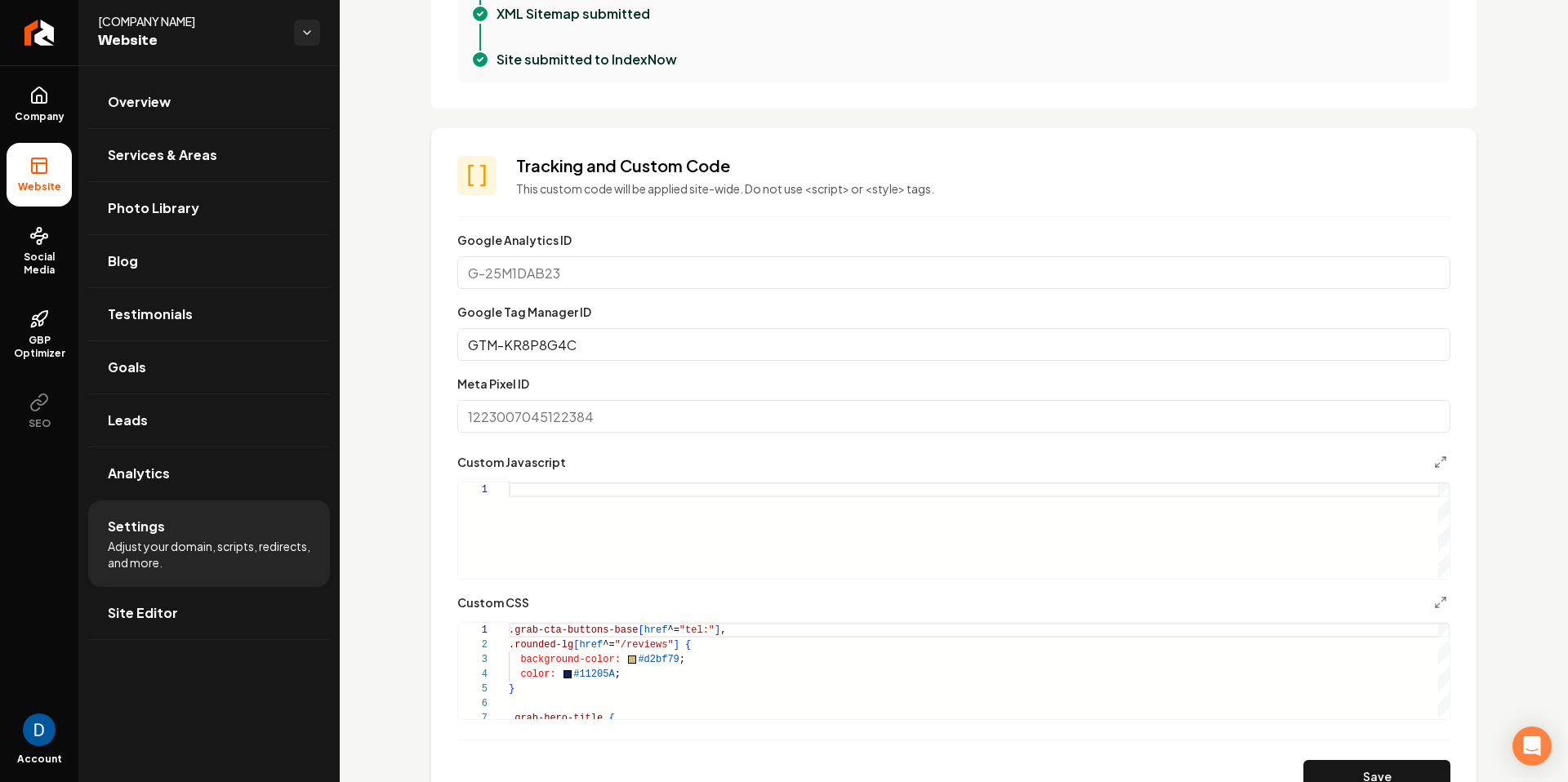 scroll, scrollTop: 604, scrollLeft: 0, axis: vertical 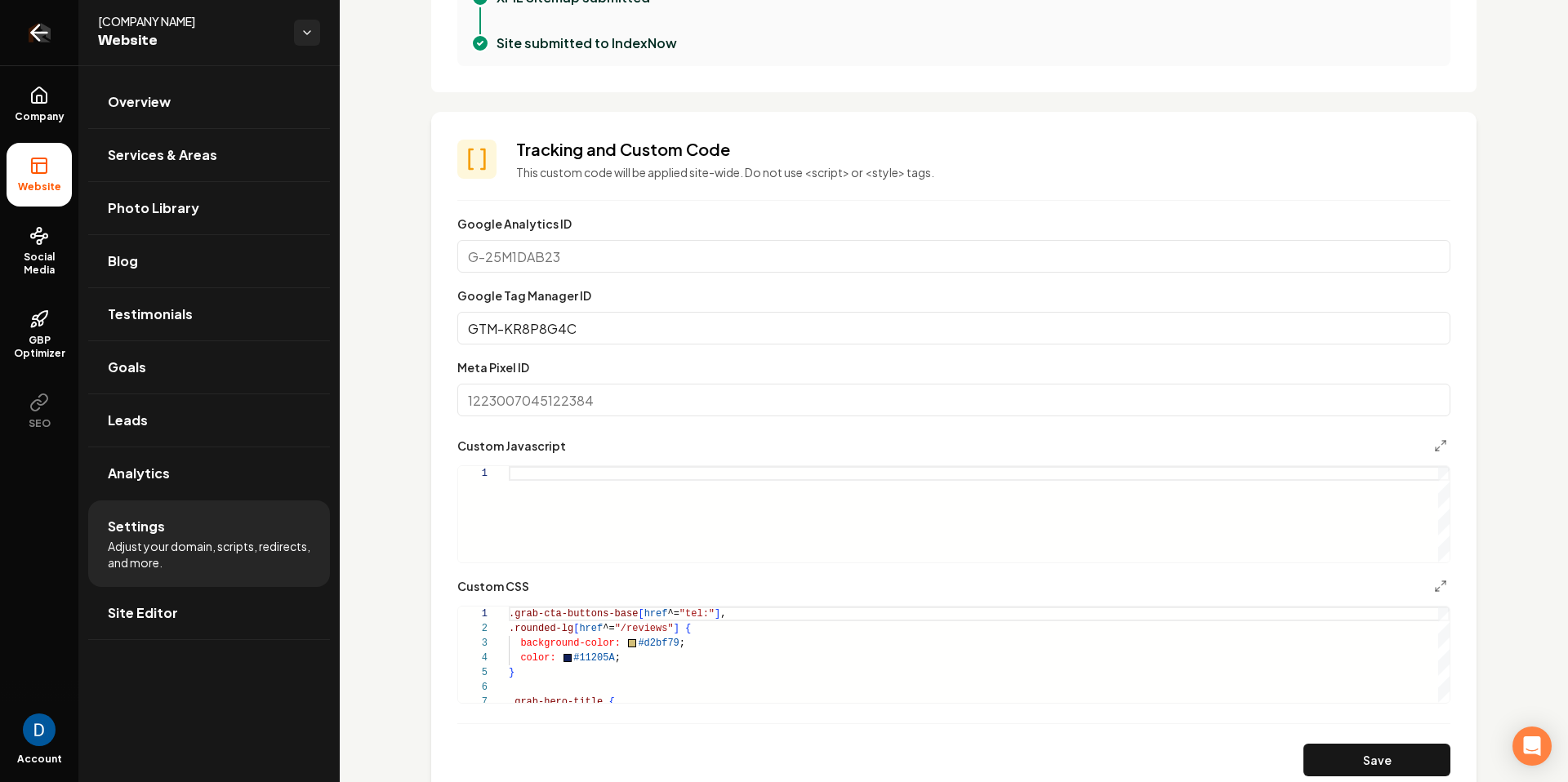 click 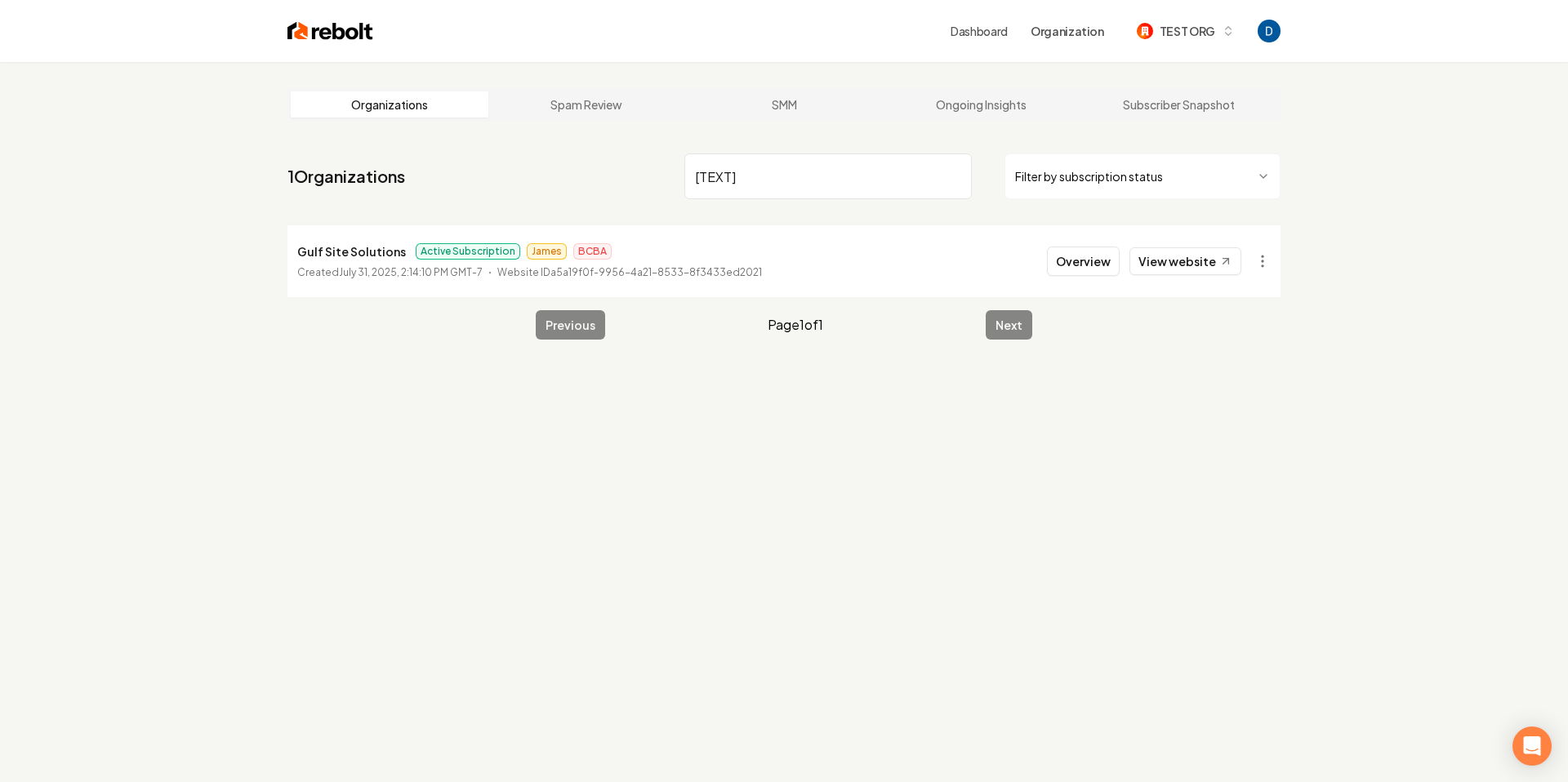 type on "gulf" 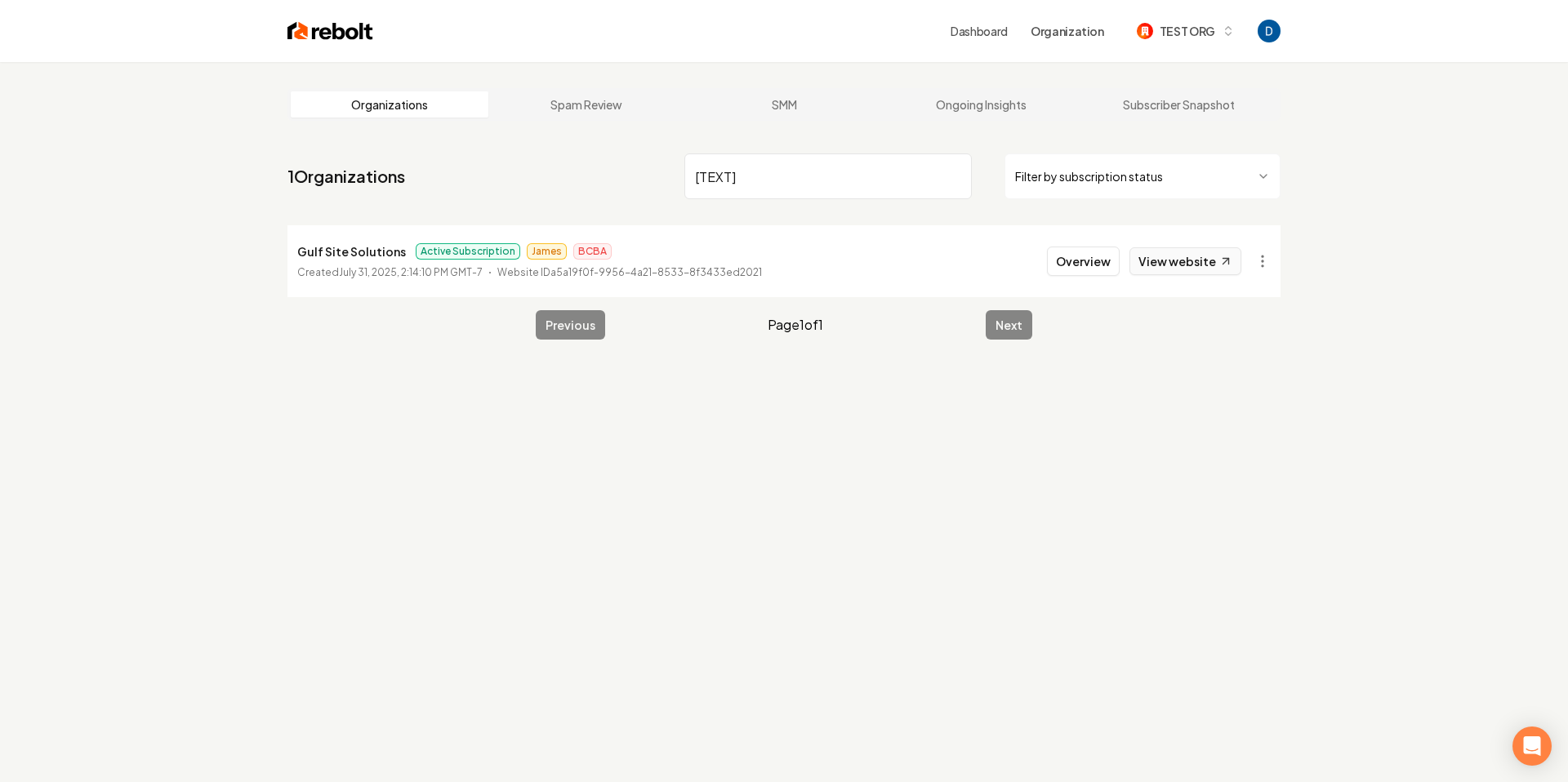 click on "View website" at bounding box center (1185, 261) 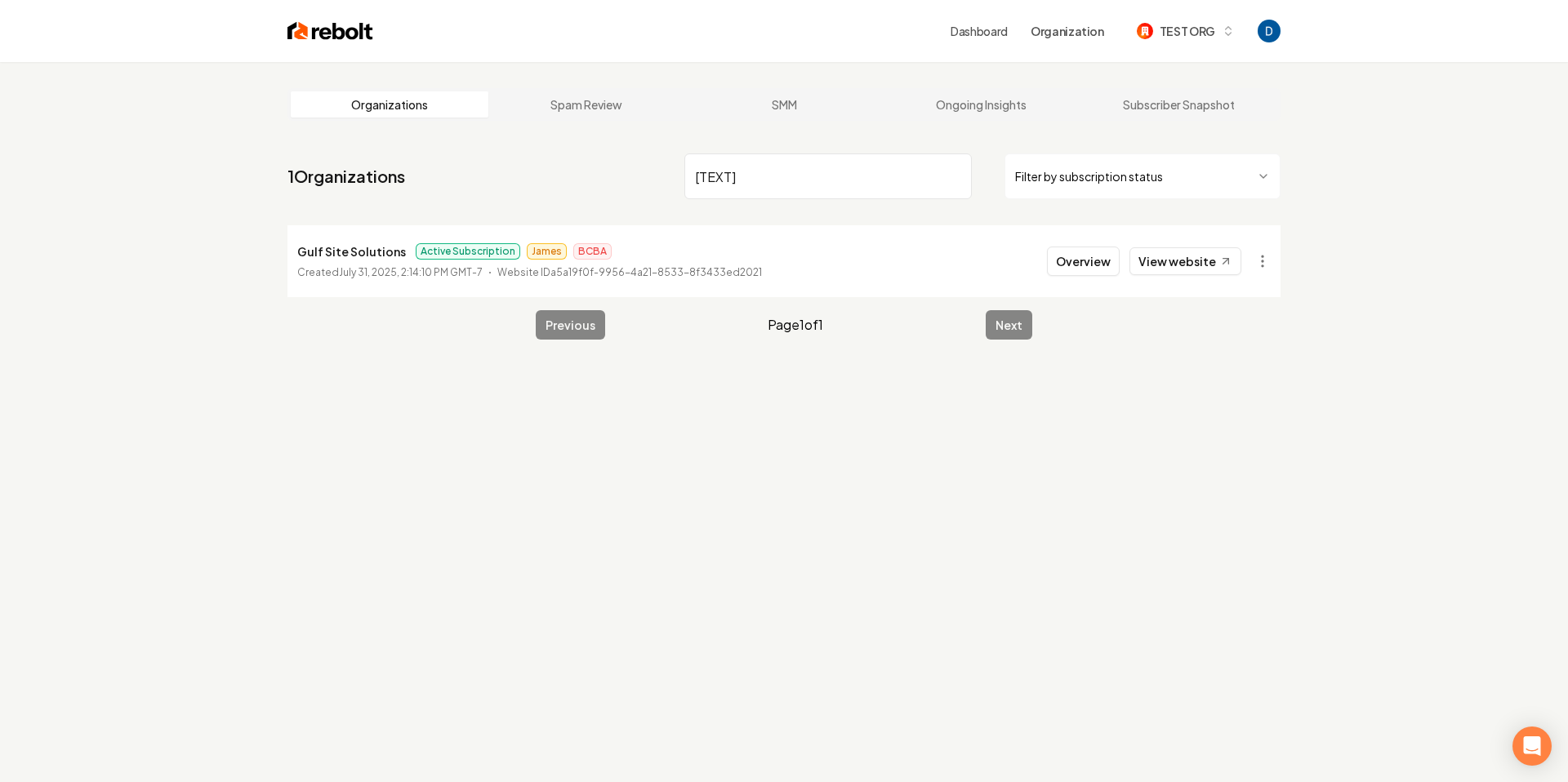 click on "Gulf Site Solutions" at bounding box center (351, 251) 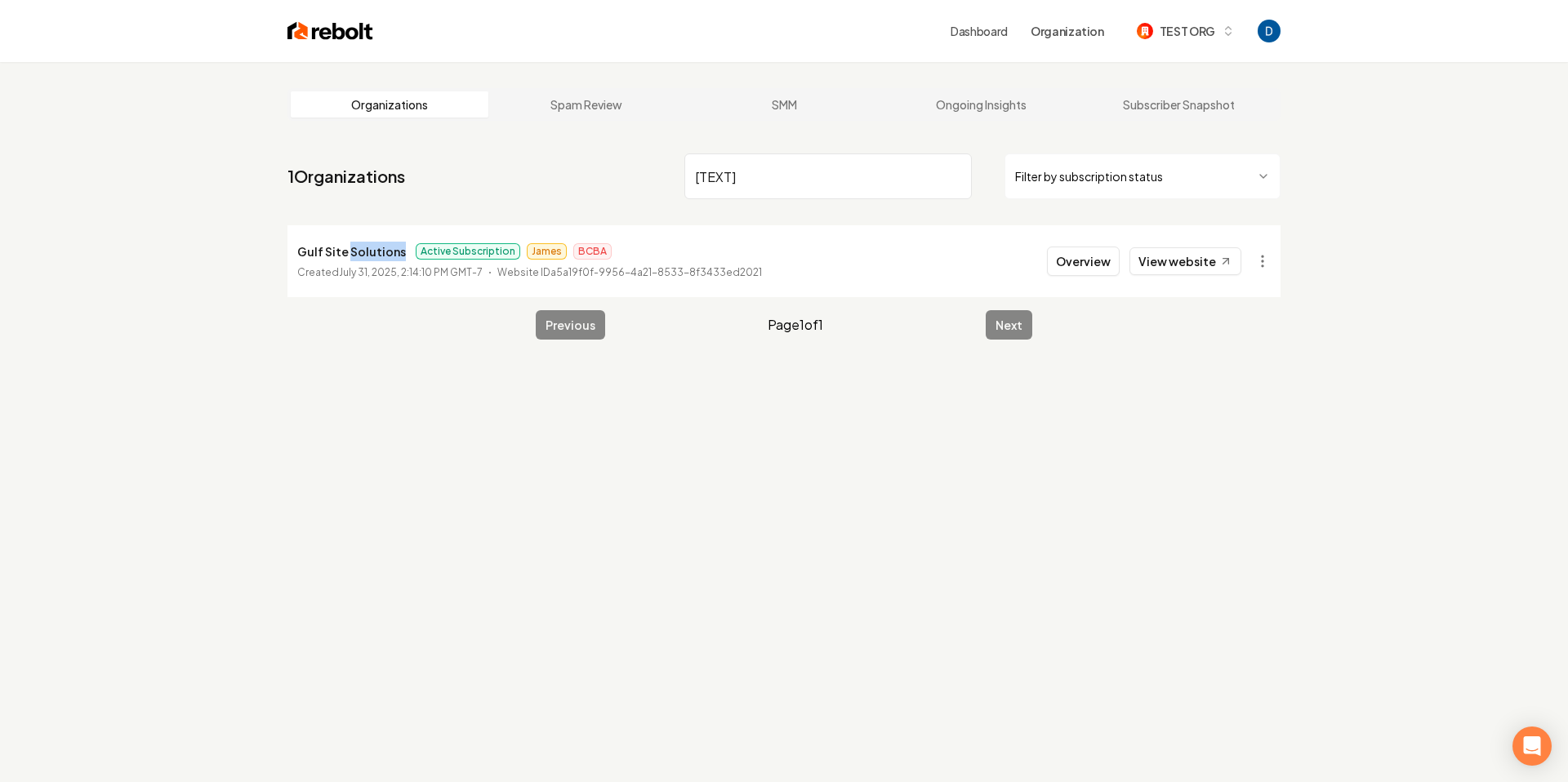 click on "Gulf Site Solutions" at bounding box center [351, 251] 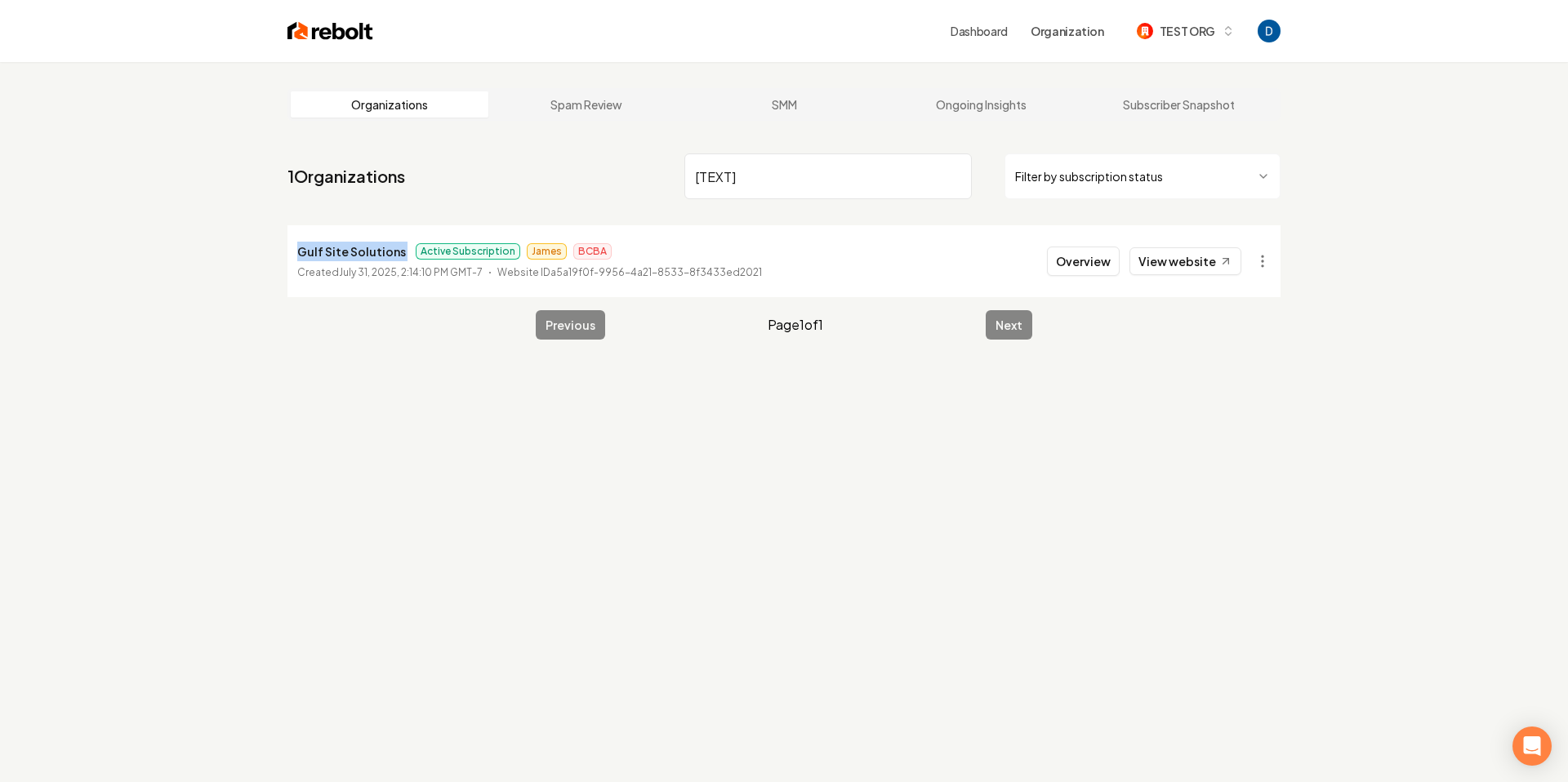 click on "Gulf Site Solutions" at bounding box center (351, 251) 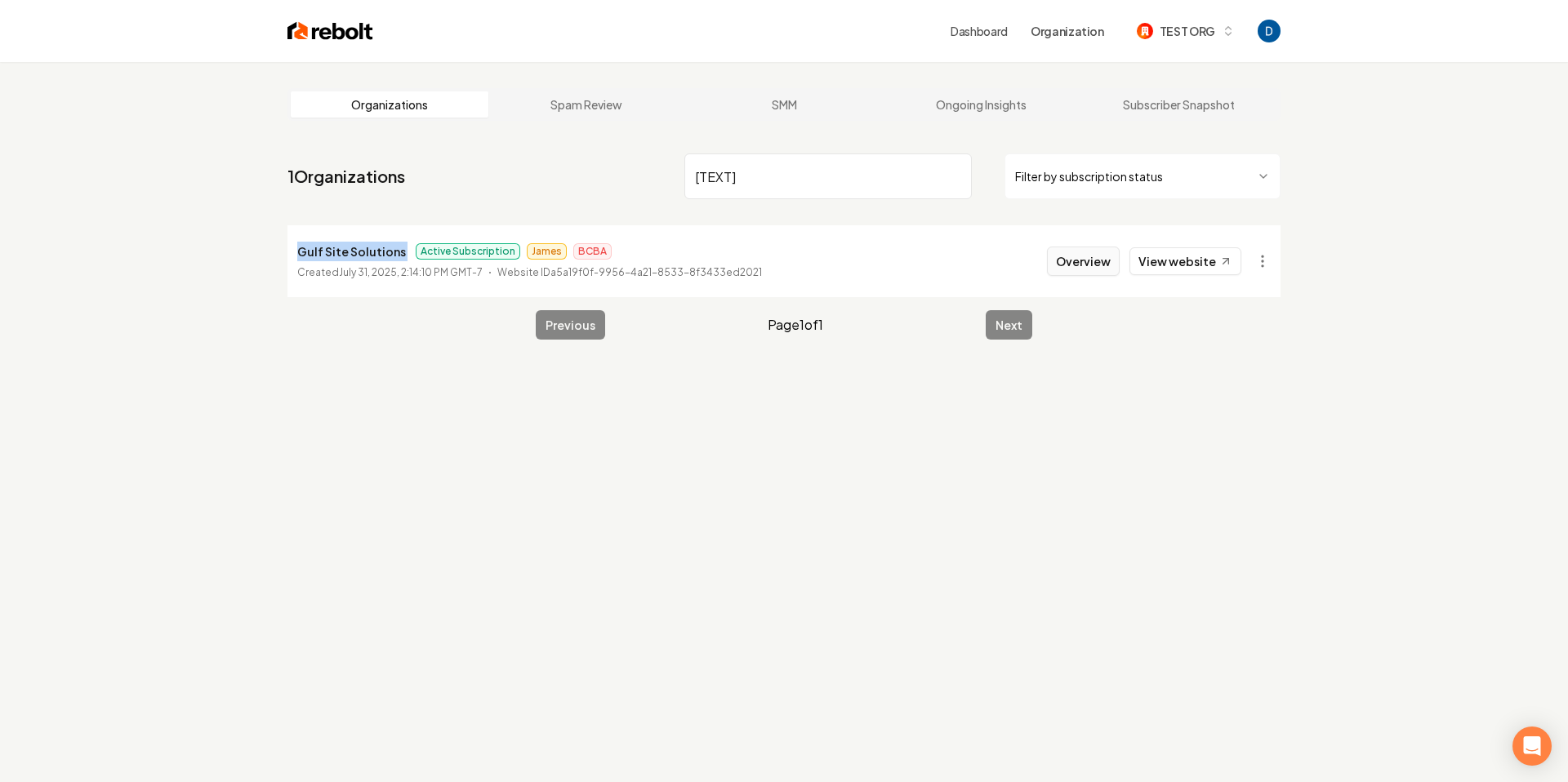 click on "Overview" at bounding box center (1083, 261) 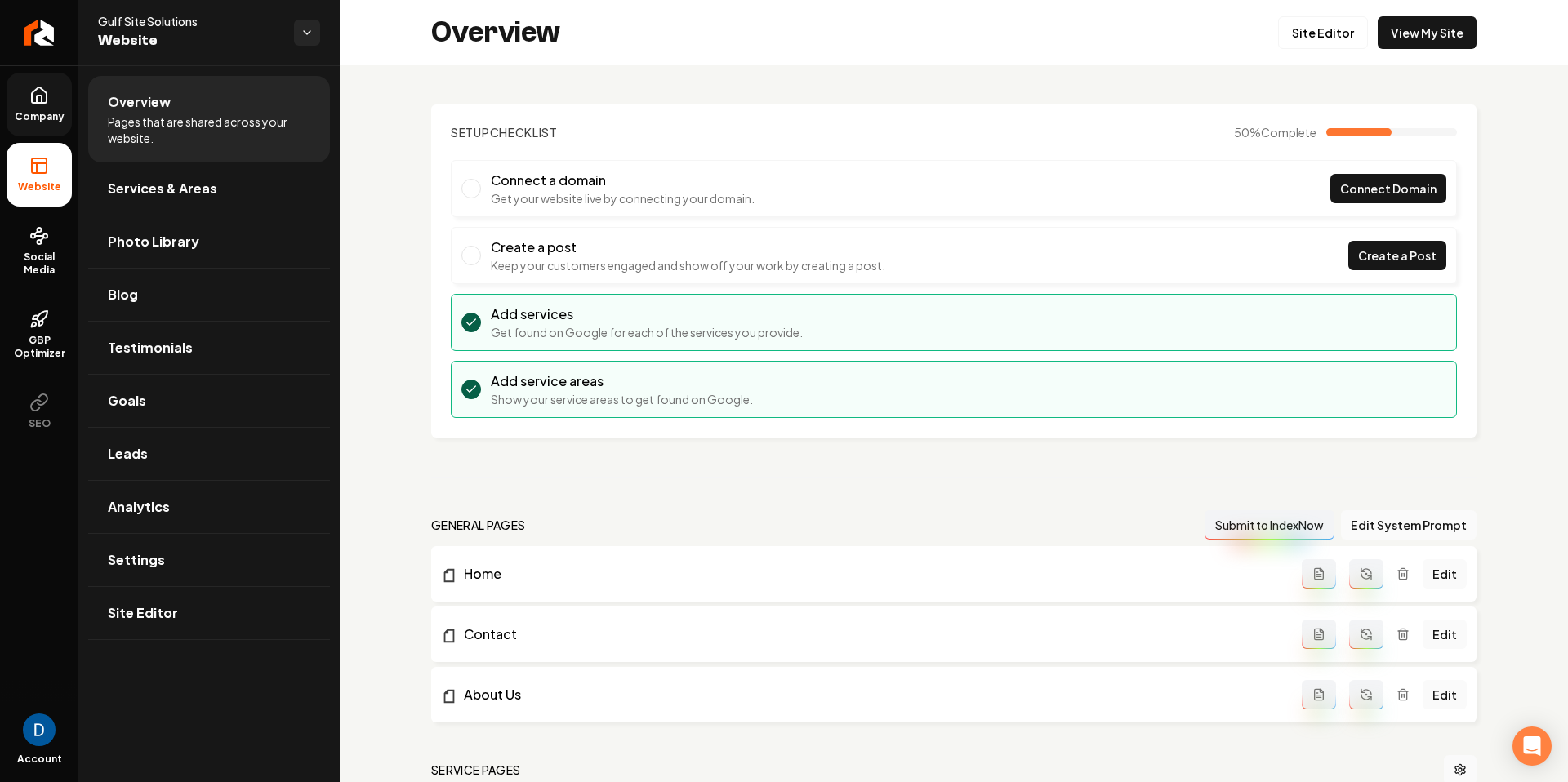 click on "Company" at bounding box center [39, 104] 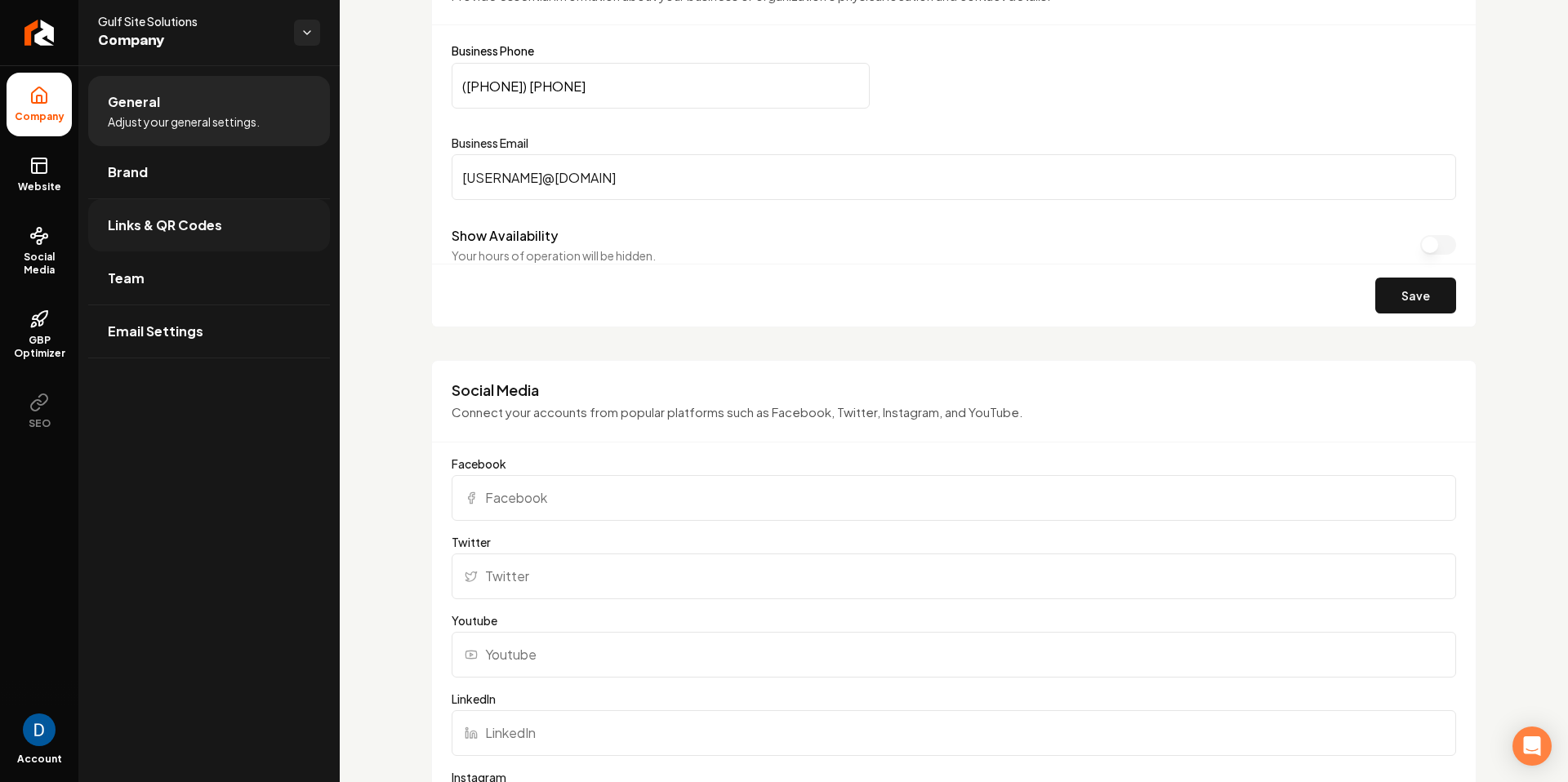 scroll, scrollTop: 0, scrollLeft: 0, axis: both 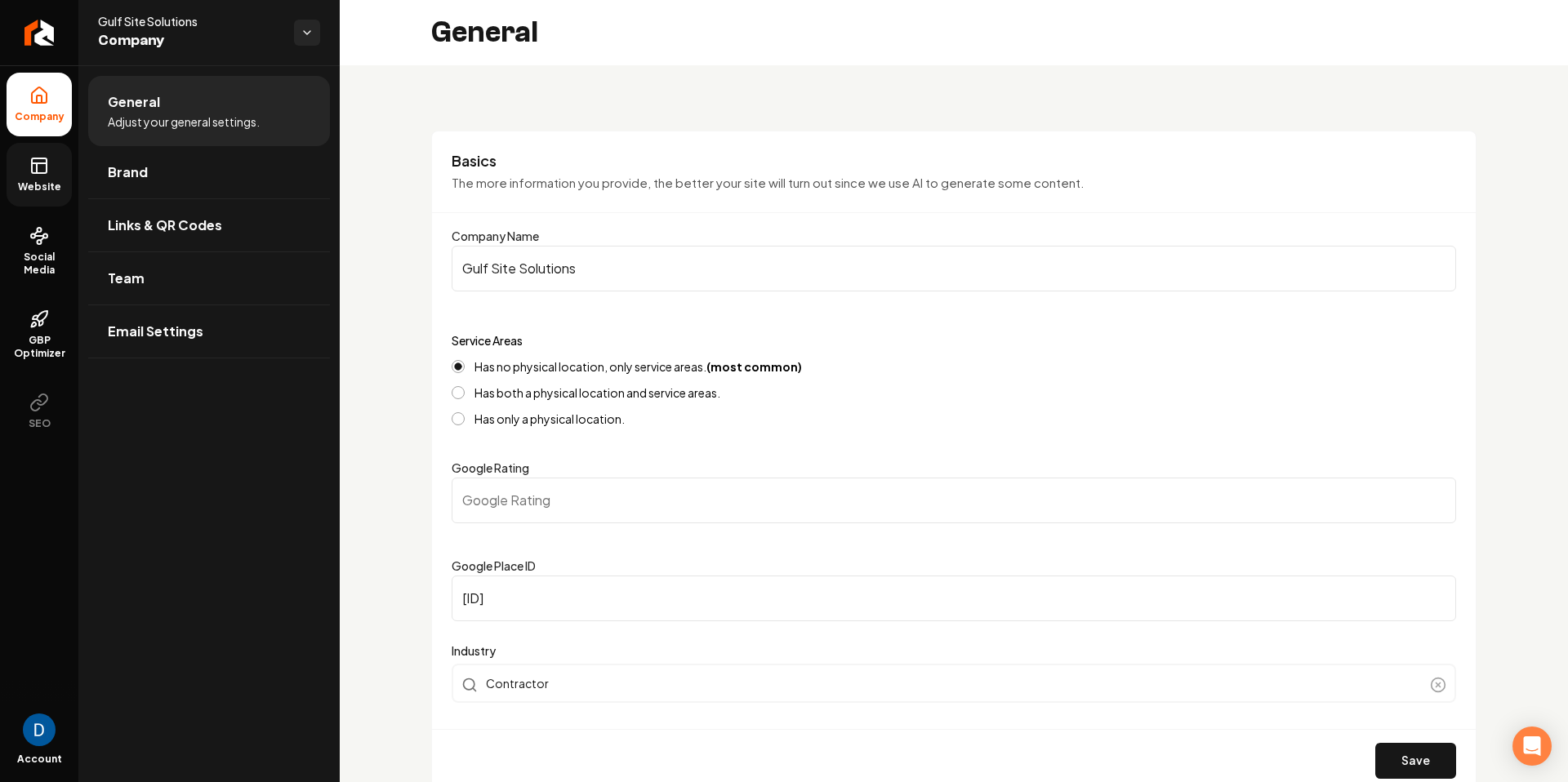 click 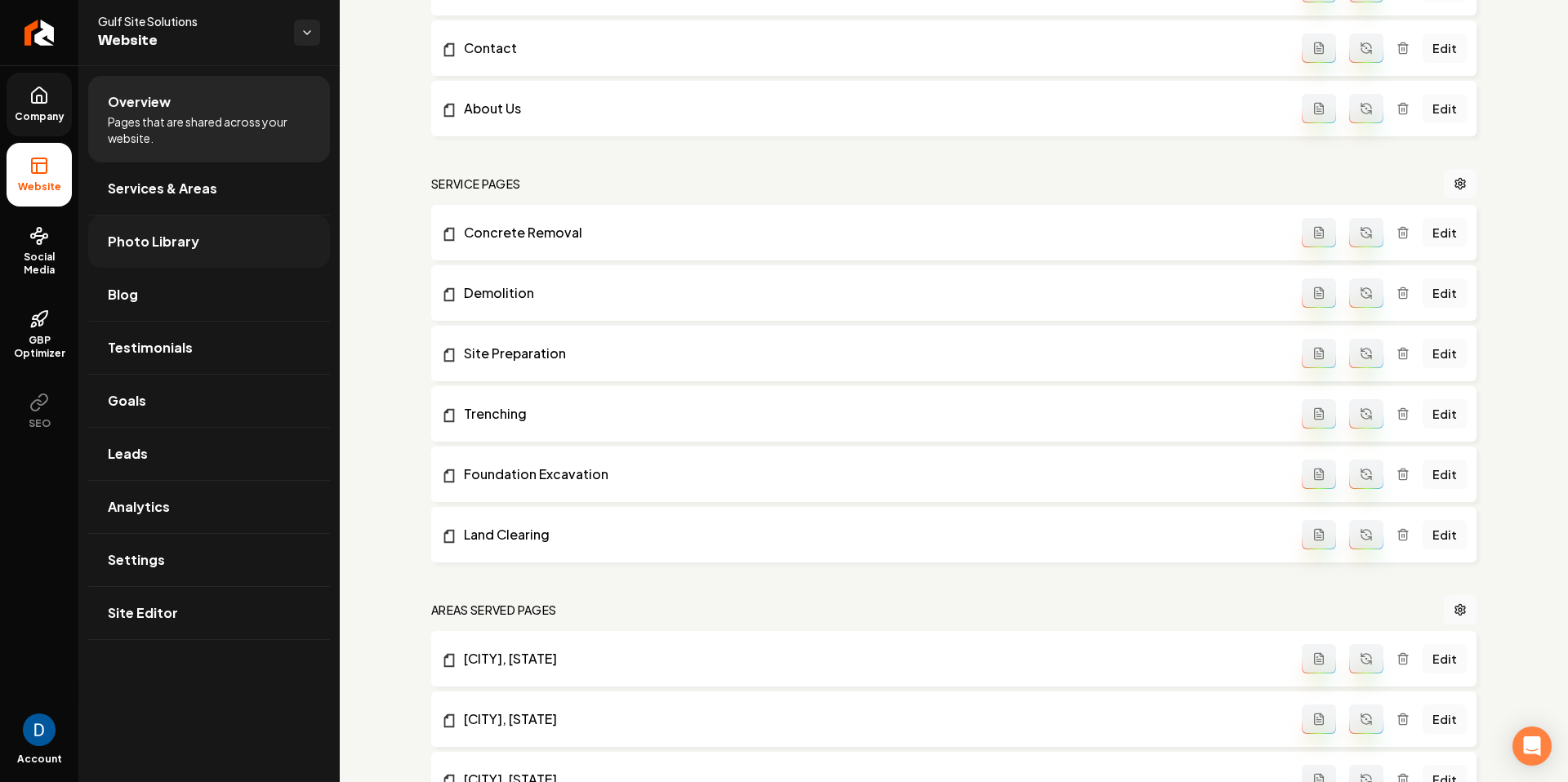 scroll, scrollTop: 713, scrollLeft: 0, axis: vertical 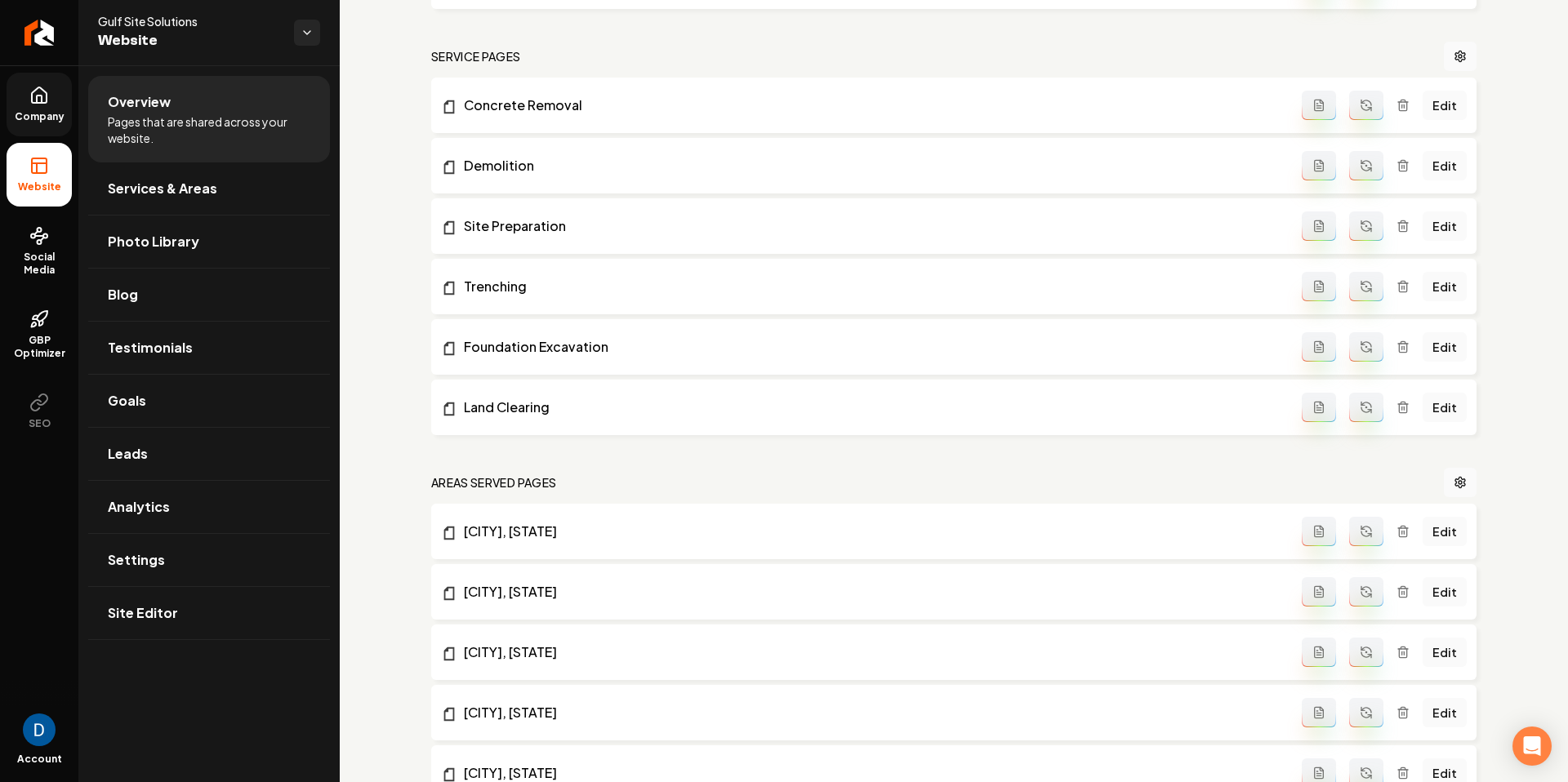 click on "Company" at bounding box center (39, 104) 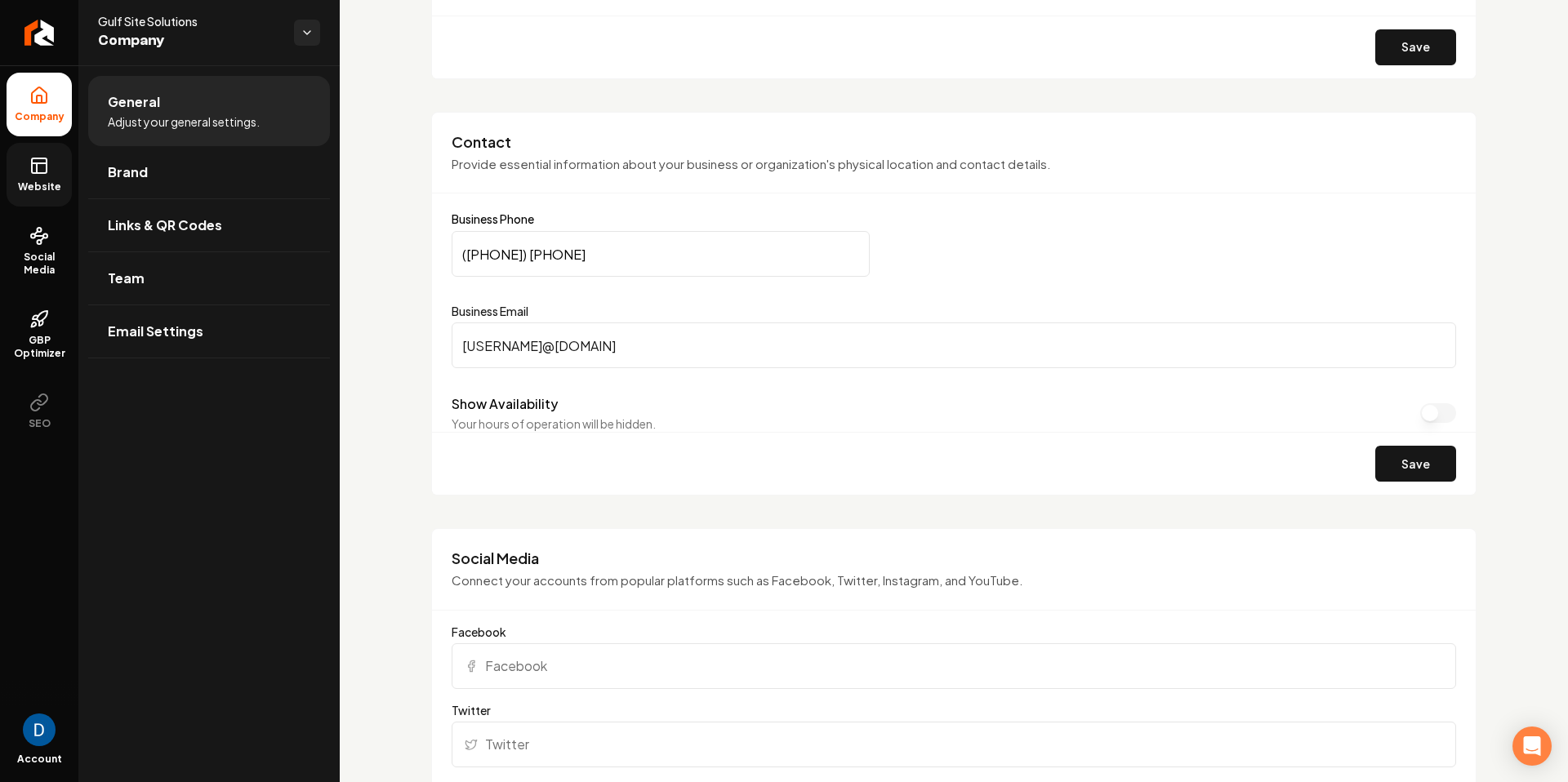 click on "(850) 238-7602" at bounding box center [661, 254] 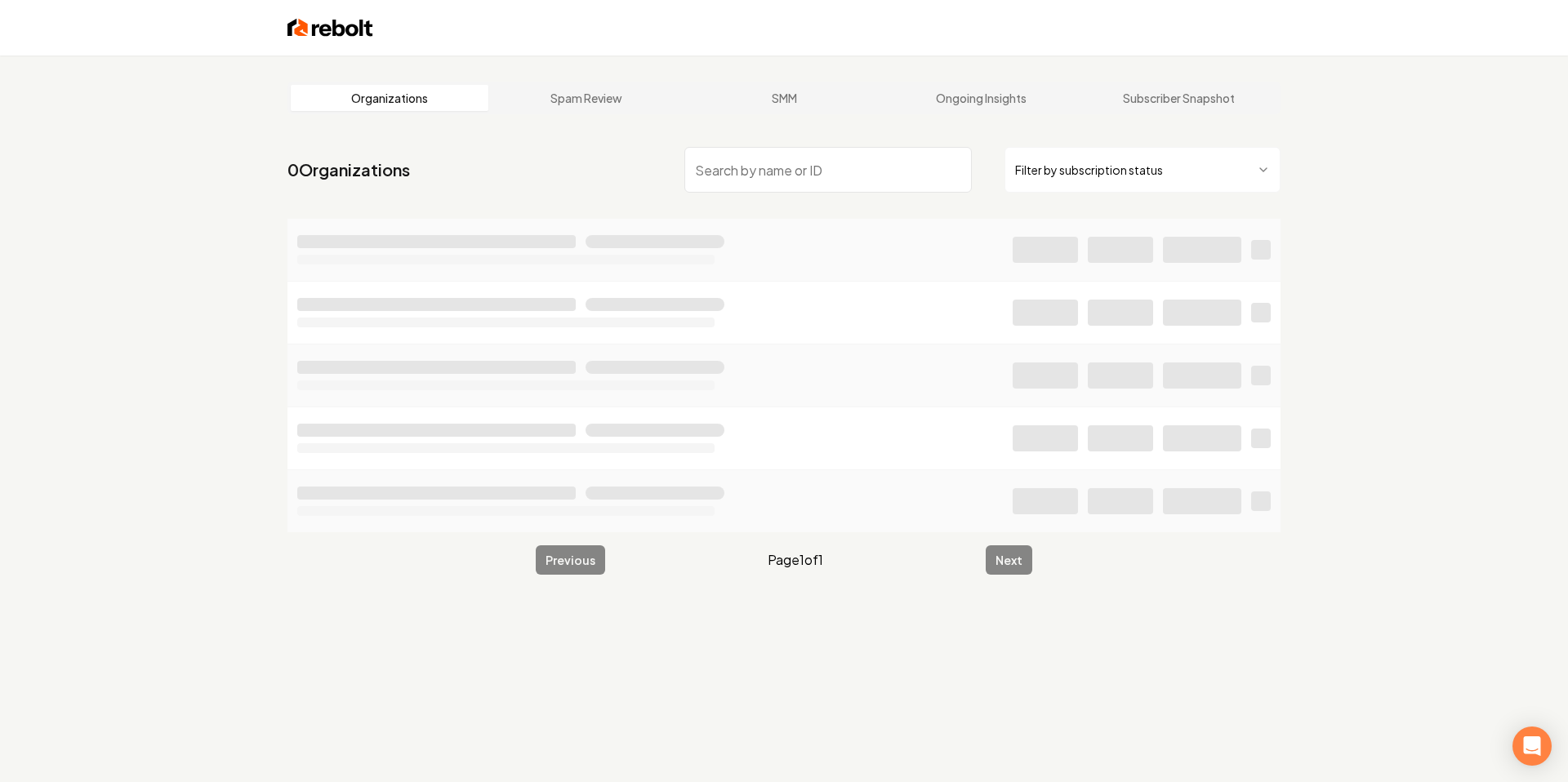 scroll, scrollTop: 0, scrollLeft: 0, axis: both 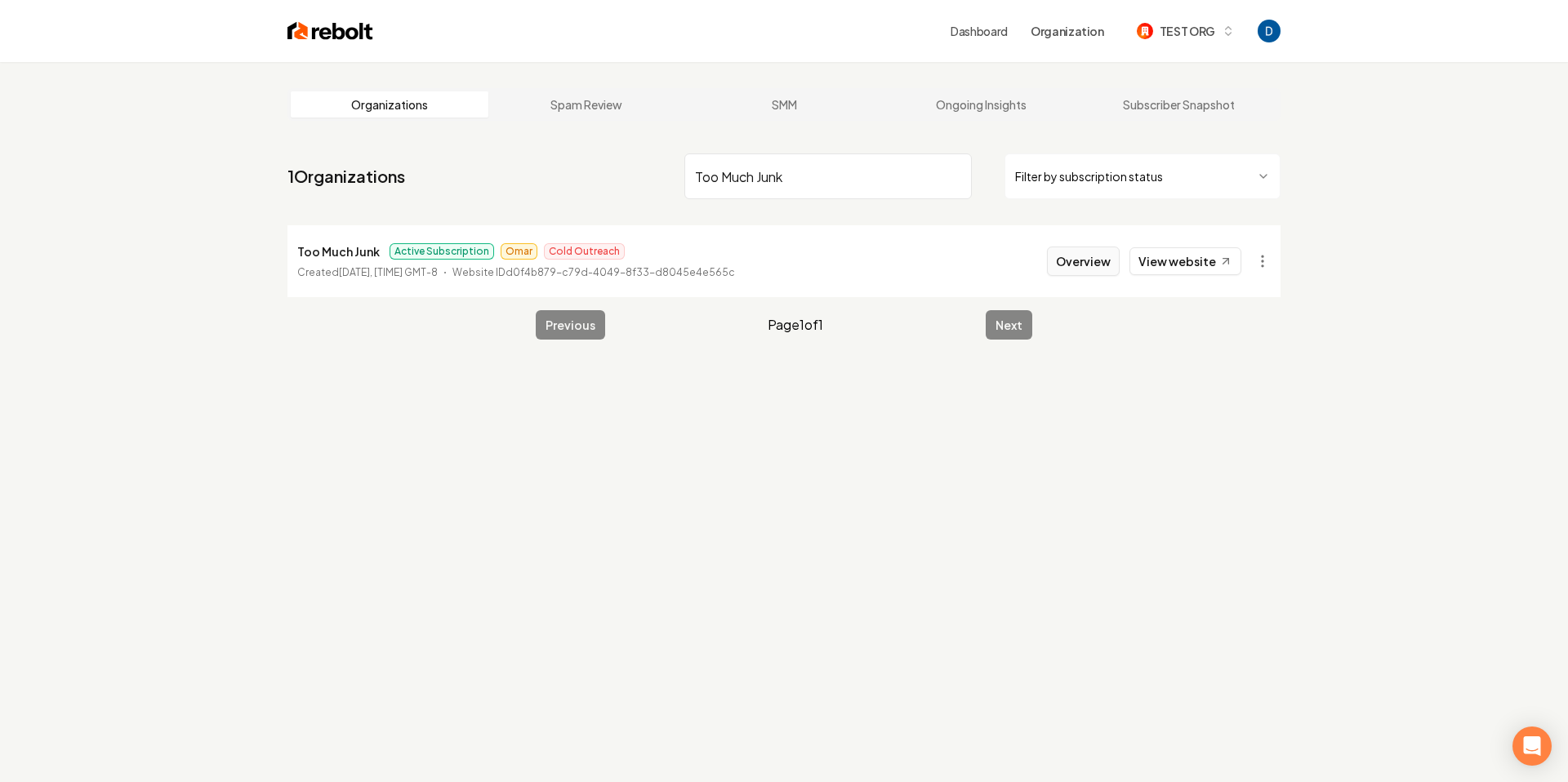 type on "Too Much Junk" 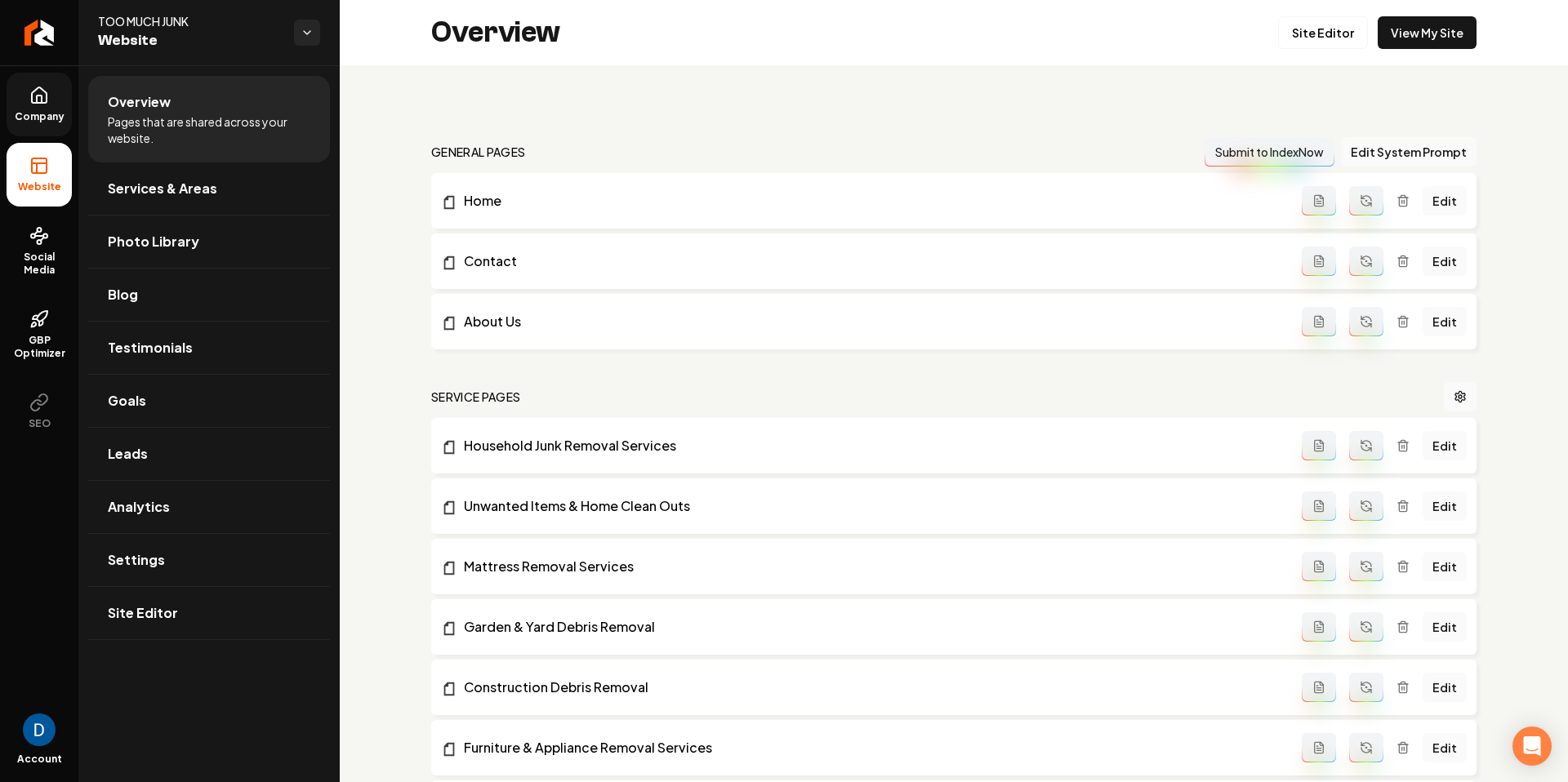 click on "Company" at bounding box center (39, 104) 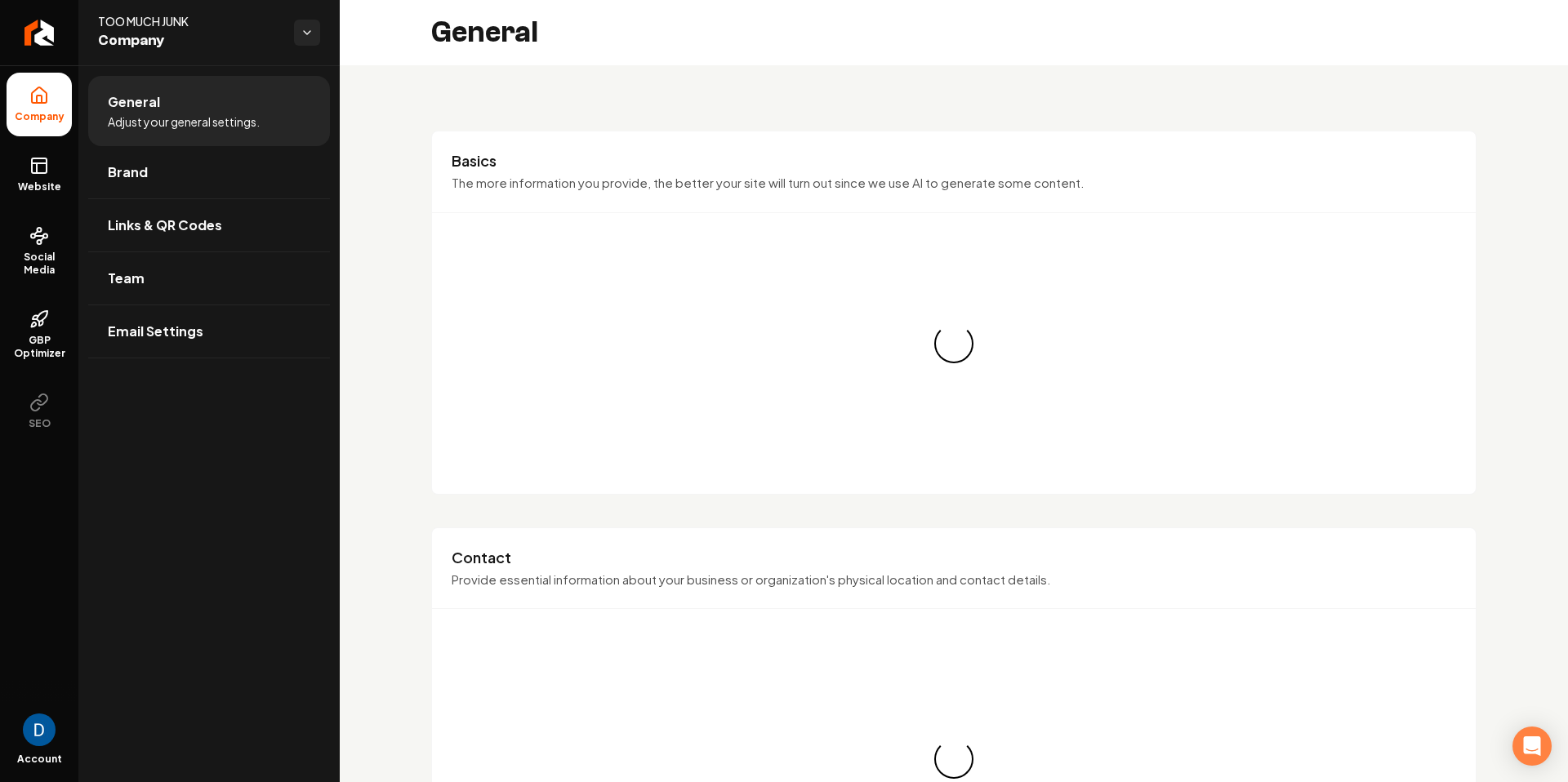 click on "Company" at bounding box center [39, 104] 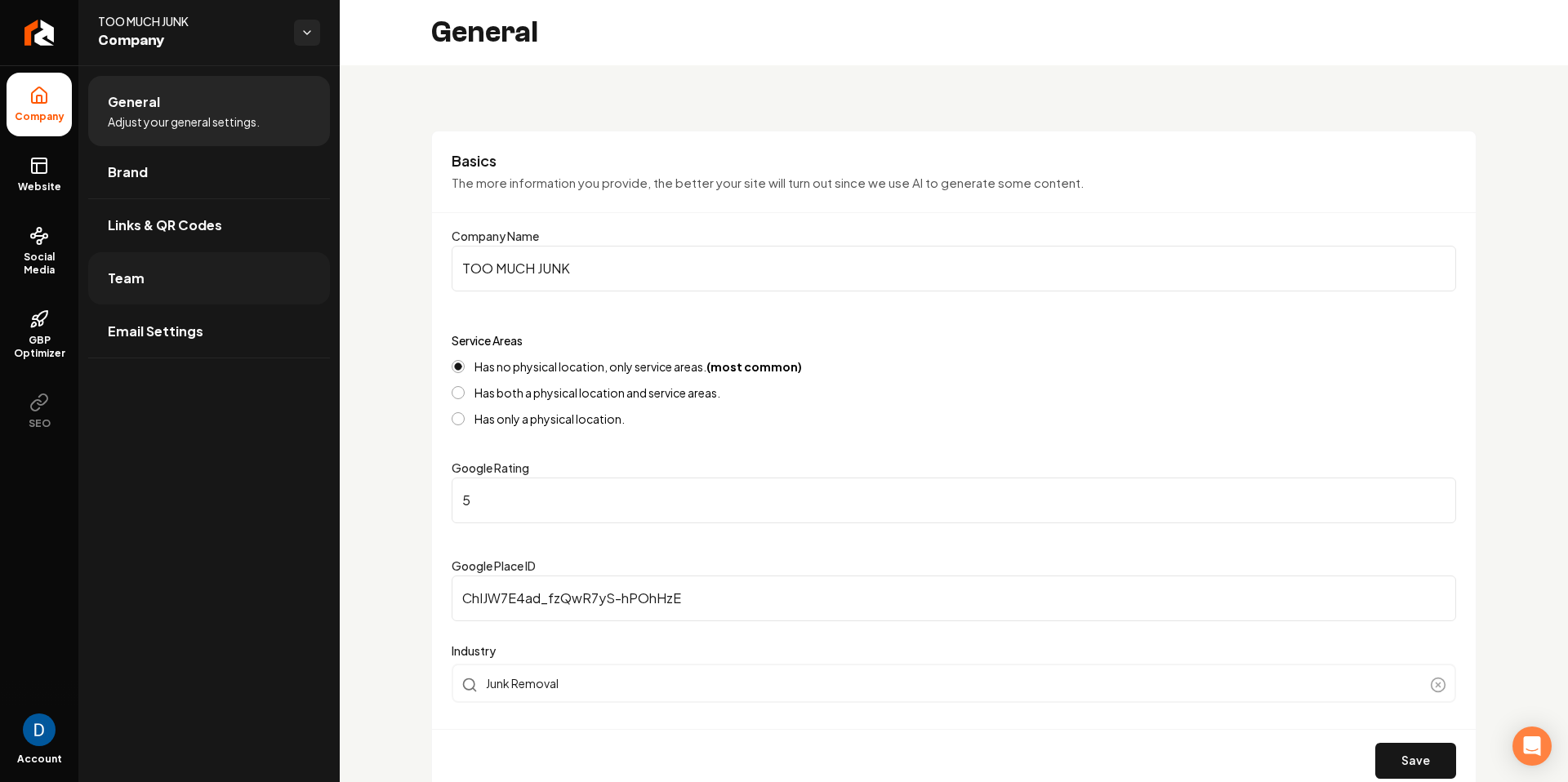 click on "Team" at bounding box center (209, 278) 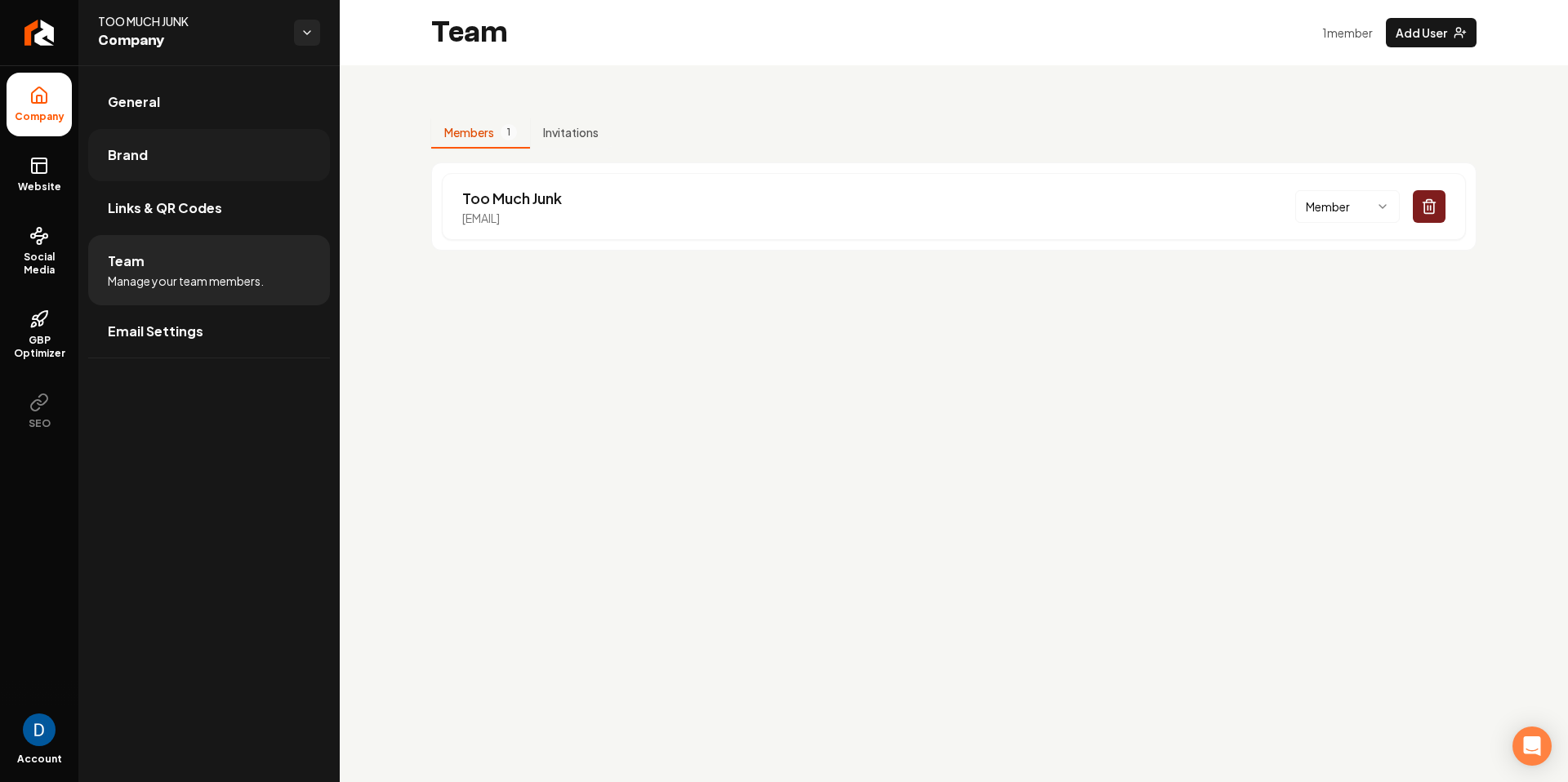 click on "Brand" at bounding box center [209, 155] 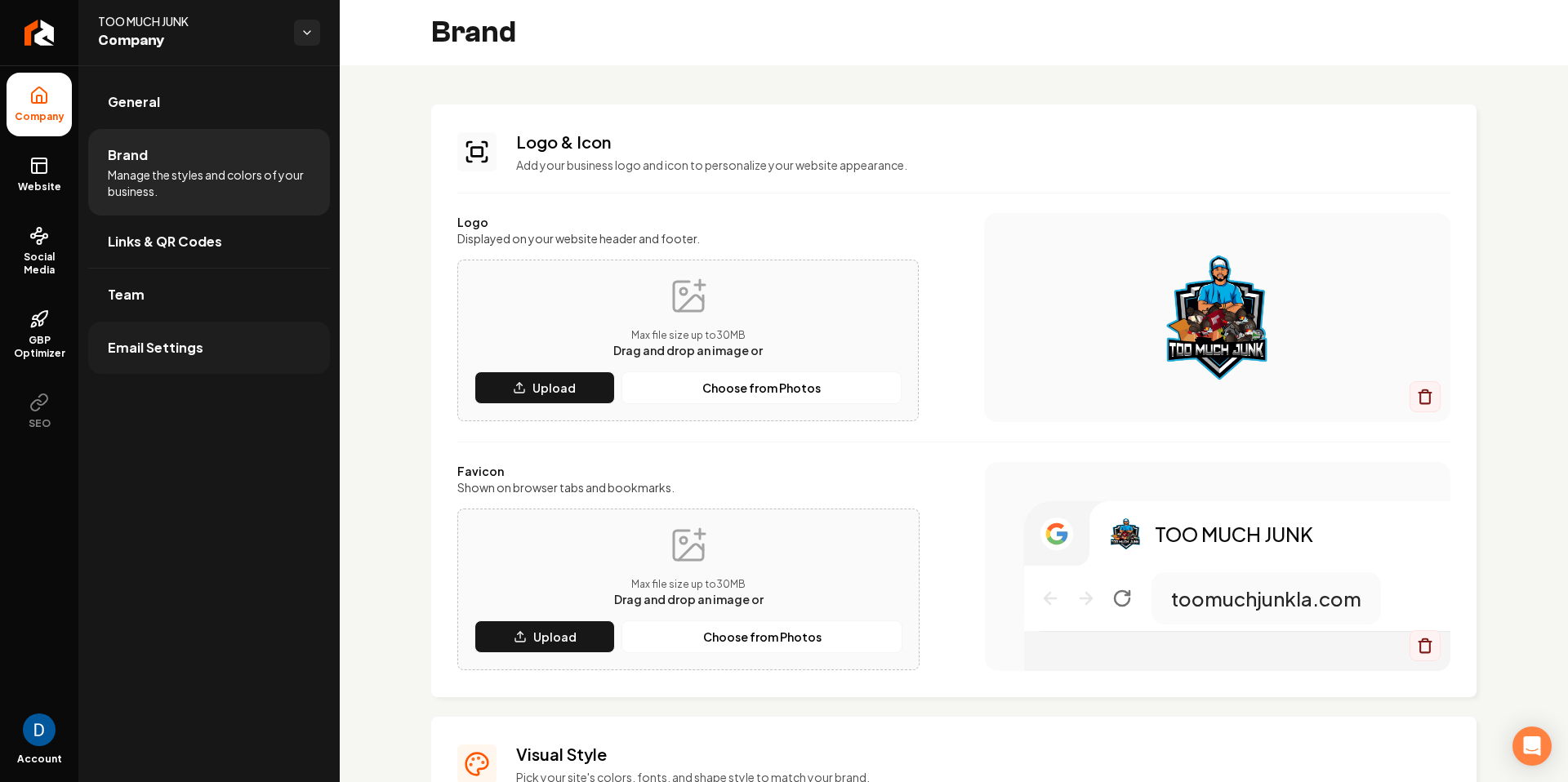 click on "Email Settings" at bounding box center [155, 348] 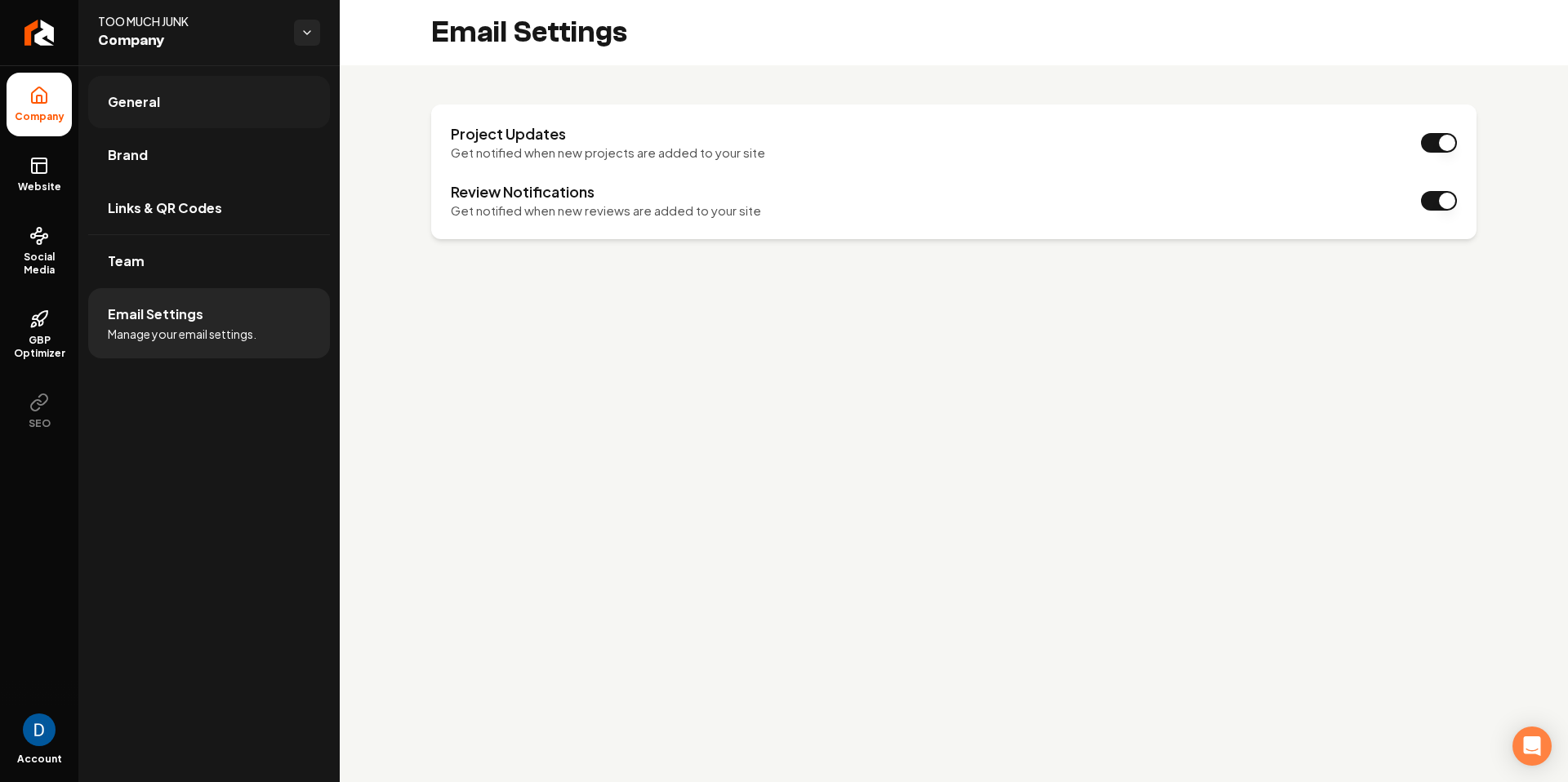click on "General" at bounding box center (209, 102) 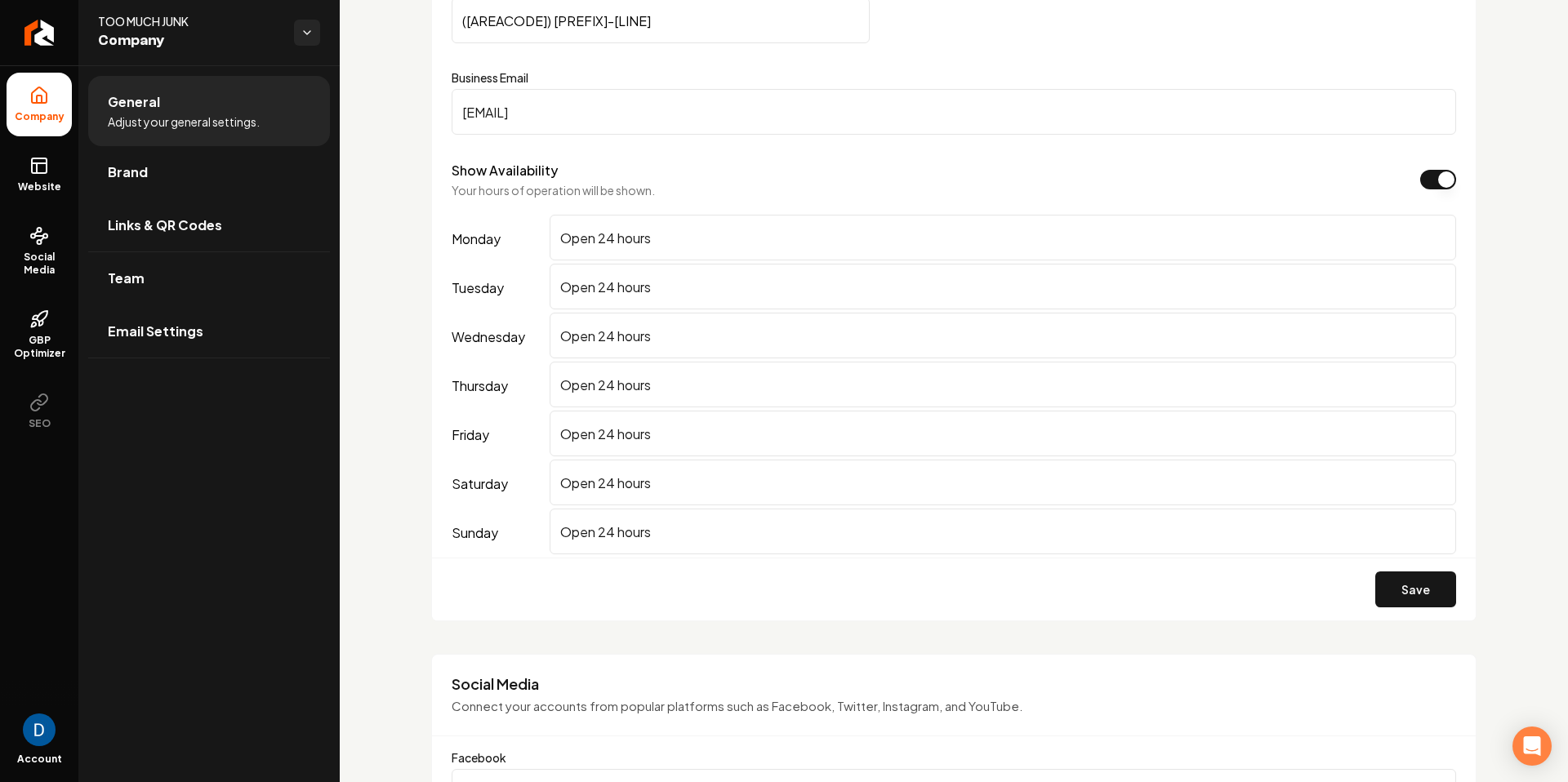 scroll, scrollTop: 0, scrollLeft: 0, axis: both 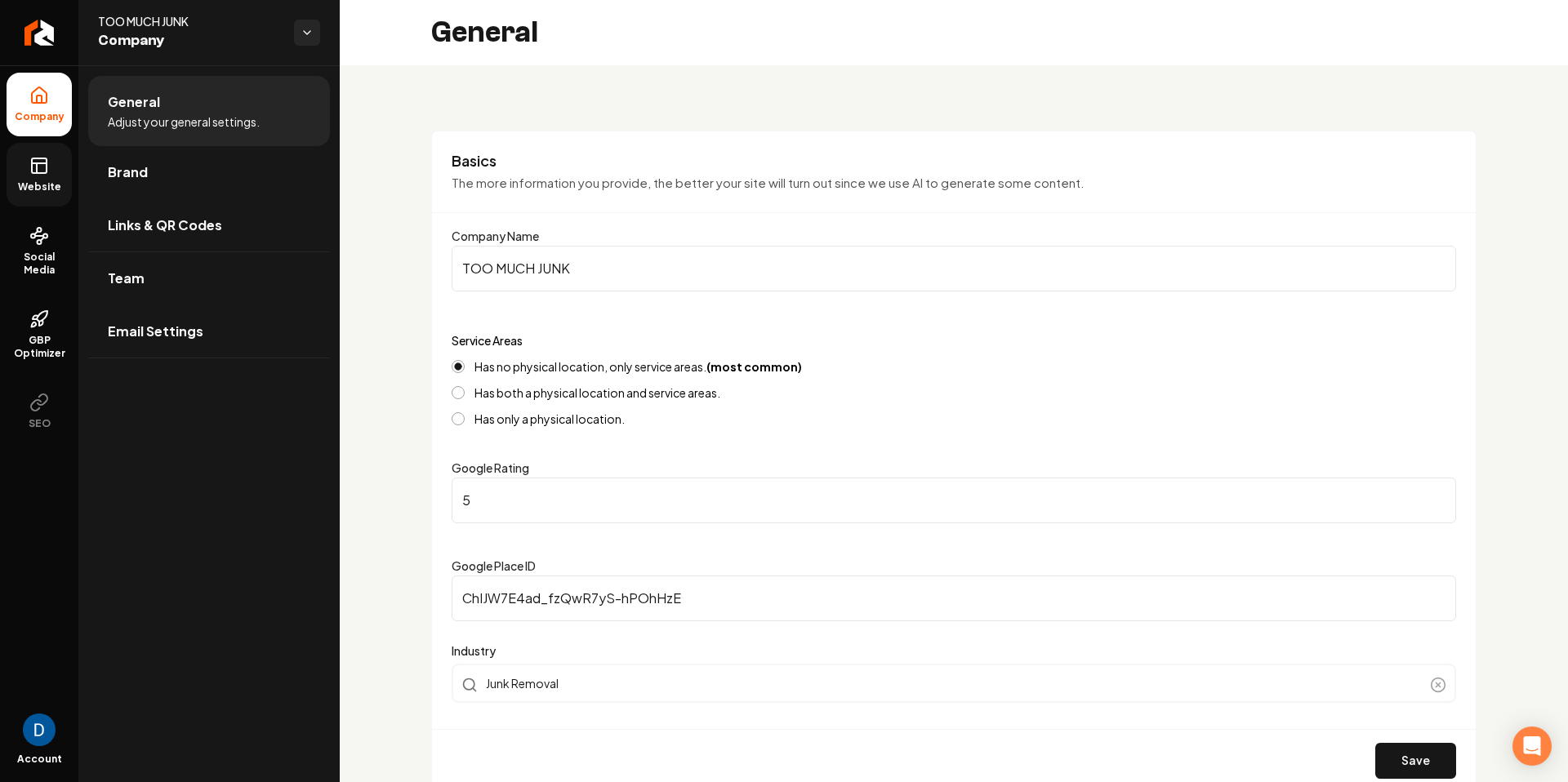 click on "Website" at bounding box center (39, 175) 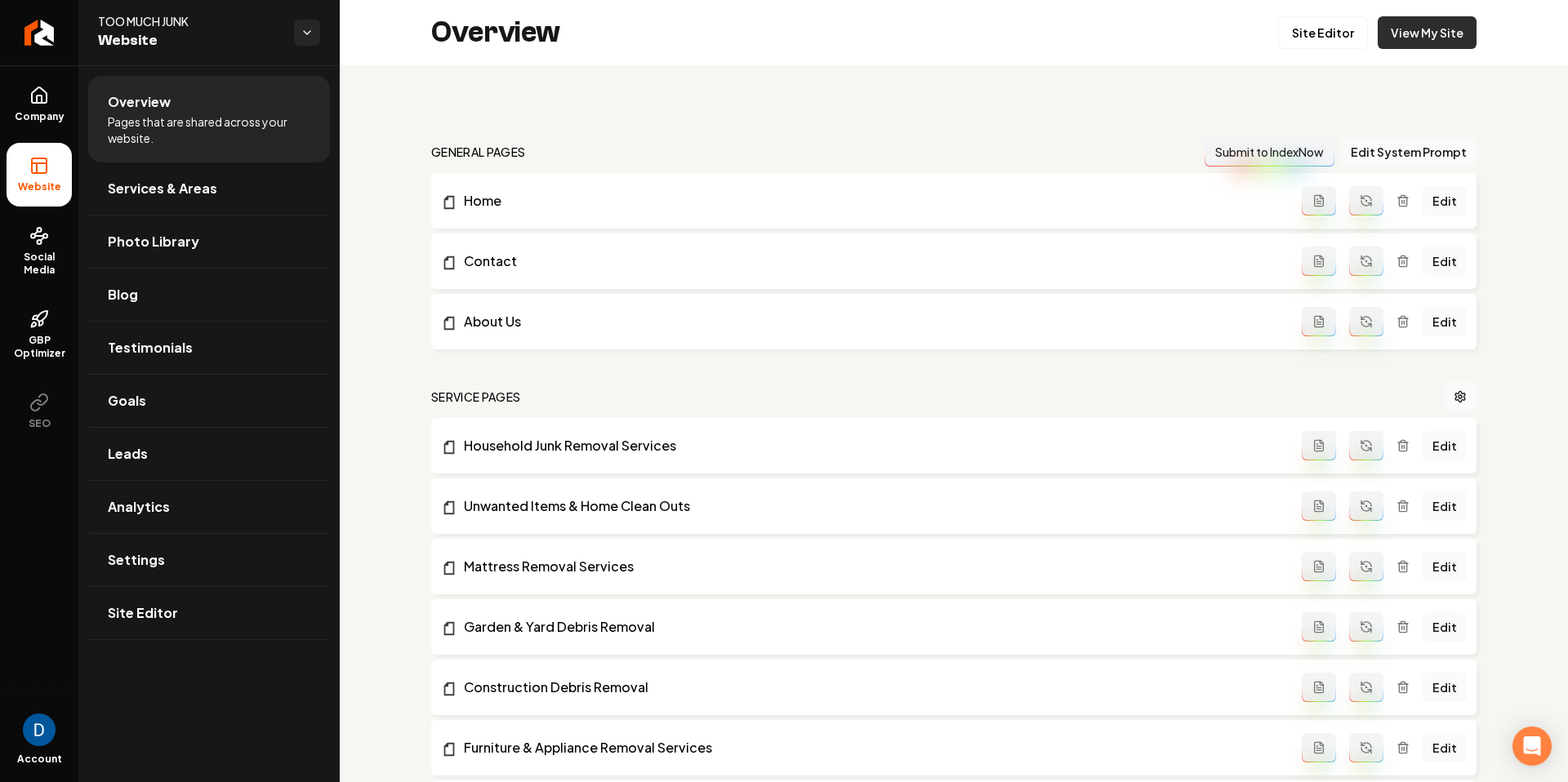 click on "View My Site" at bounding box center [1427, 33] 